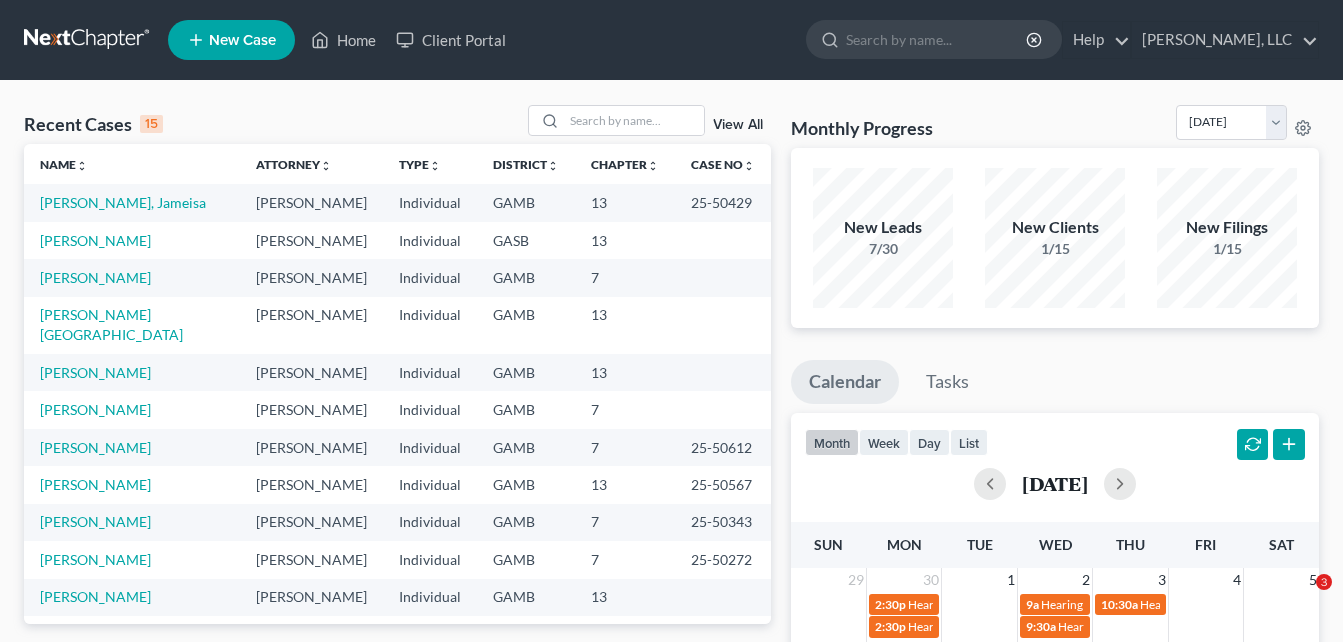 scroll, scrollTop: 0, scrollLeft: 0, axis: both 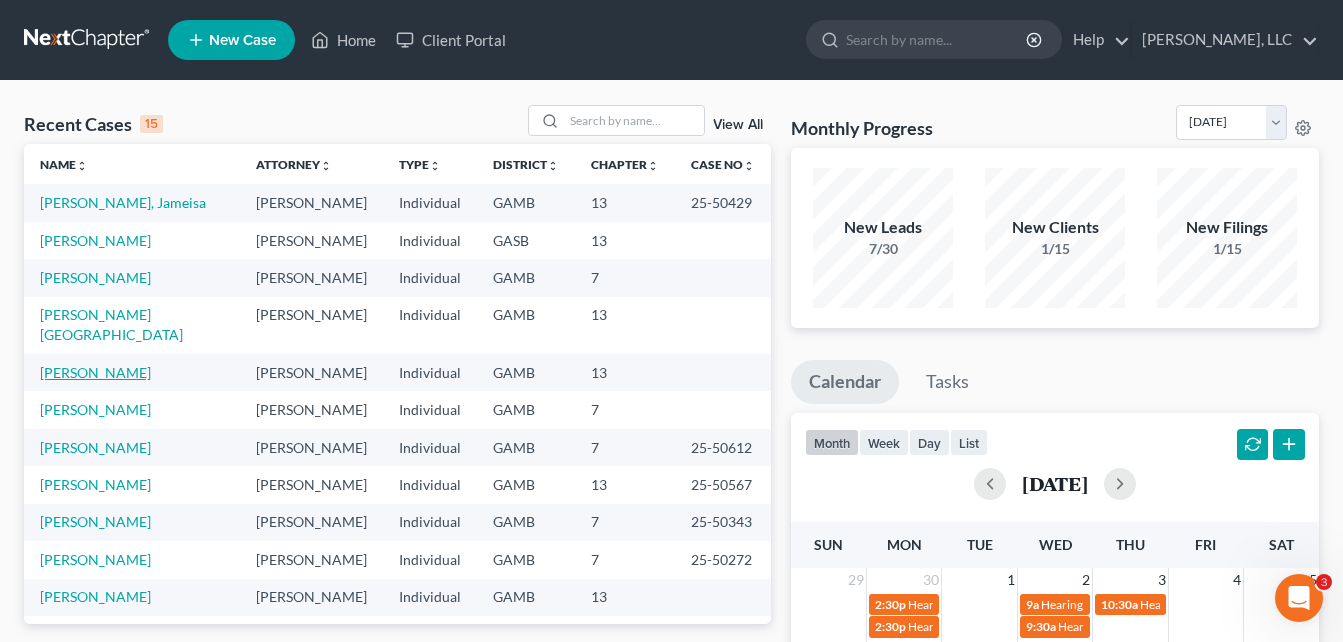 click on "[PERSON_NAME]" at bounding box center [95, 372] 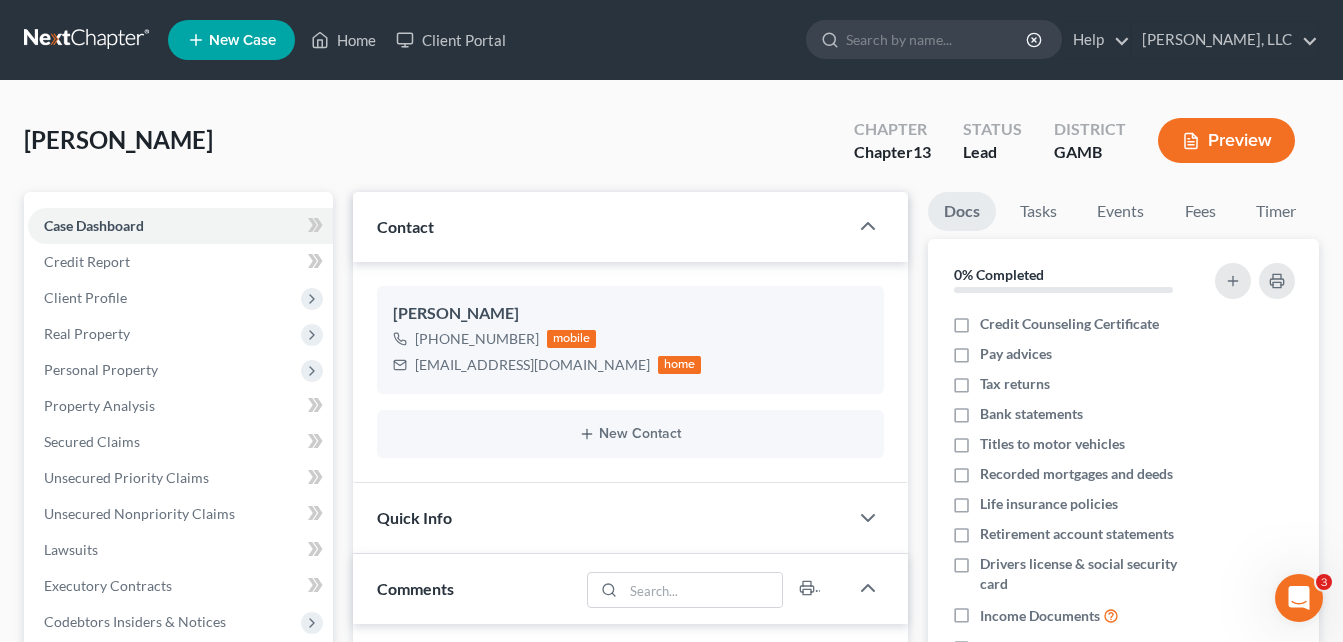 click on "[PERSON_NAME] Upgraded Chapter Chapter  13 Status Lead District [GEOGRAPHIC_DATA] Preview" at bounding box center (671, 148) 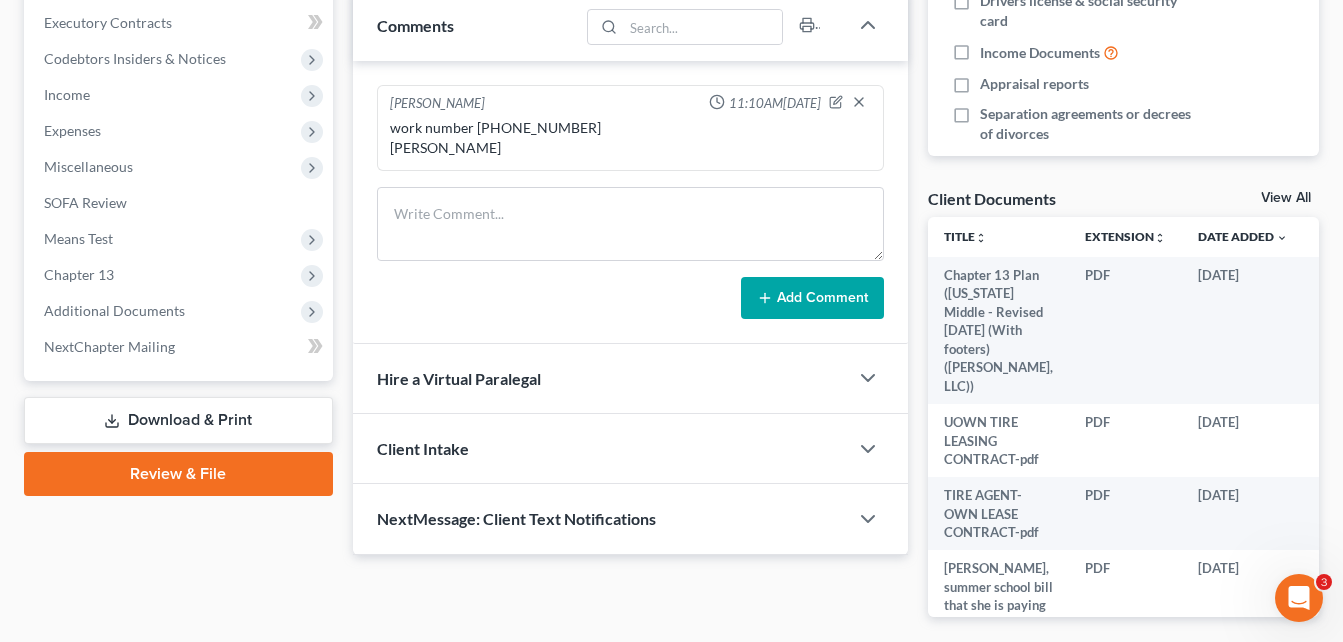 scroll, scrollTop: 646, scrollLeft: 0, axis: vertical 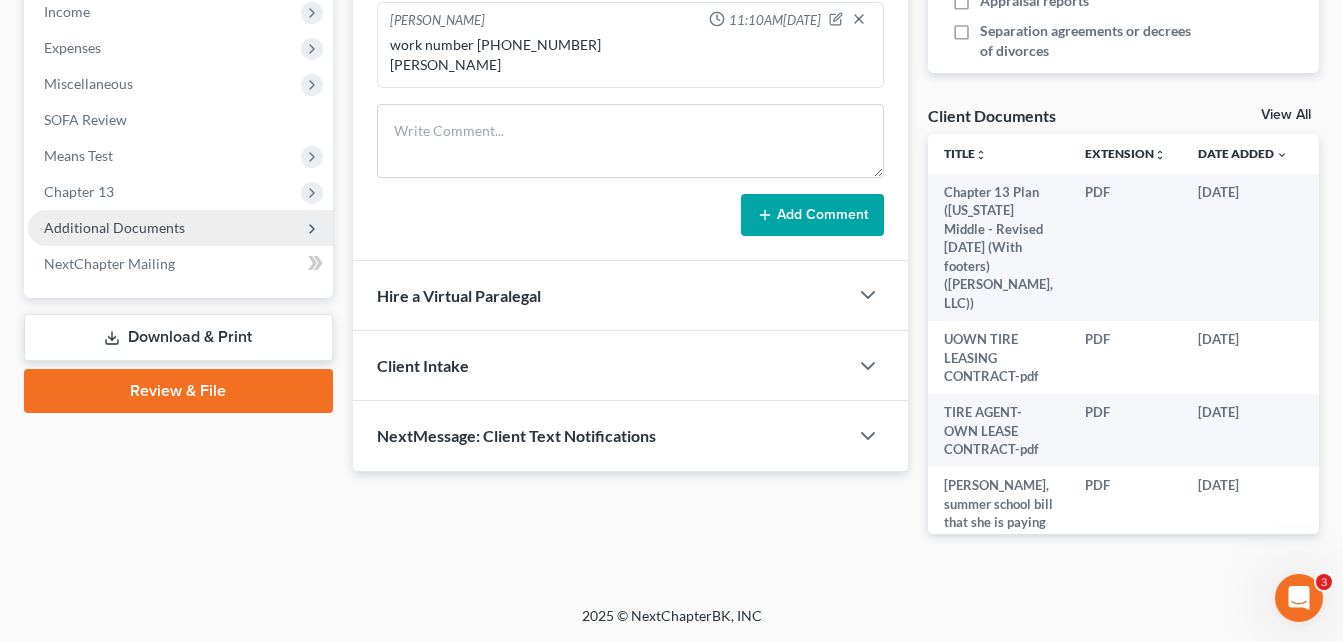 click on "Additional Documents" at bounding box center [180, 228] 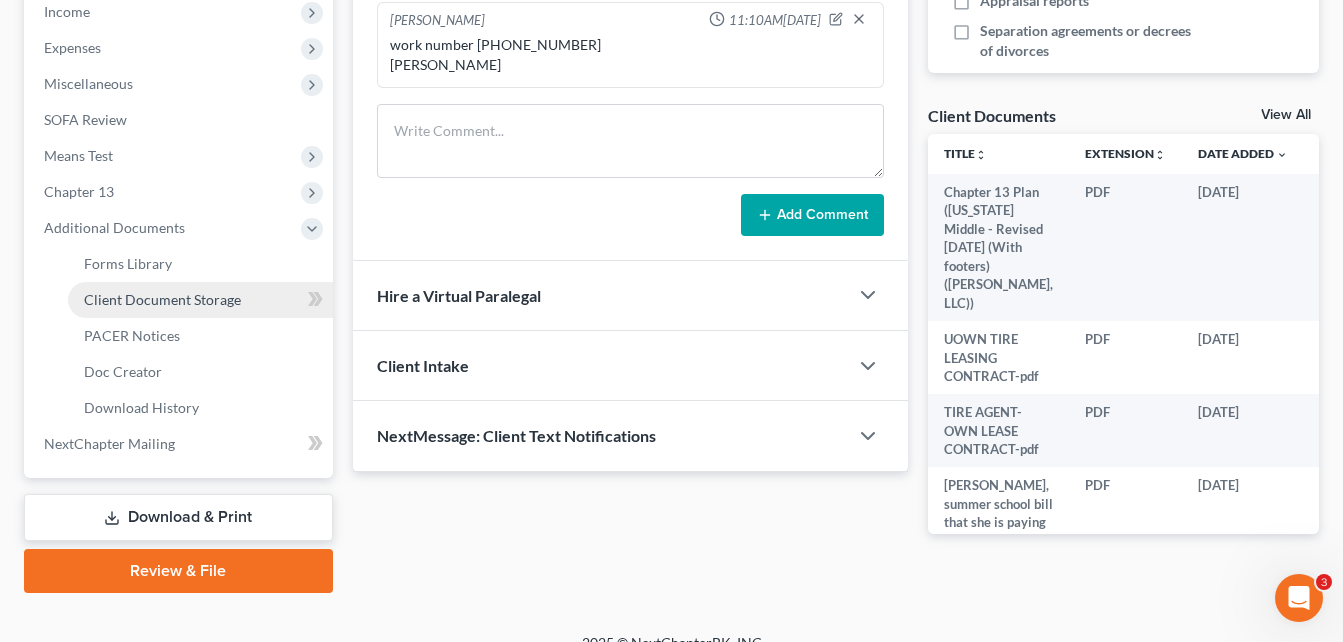 click on "Client Document Storage" at bounding box center (162, 299) 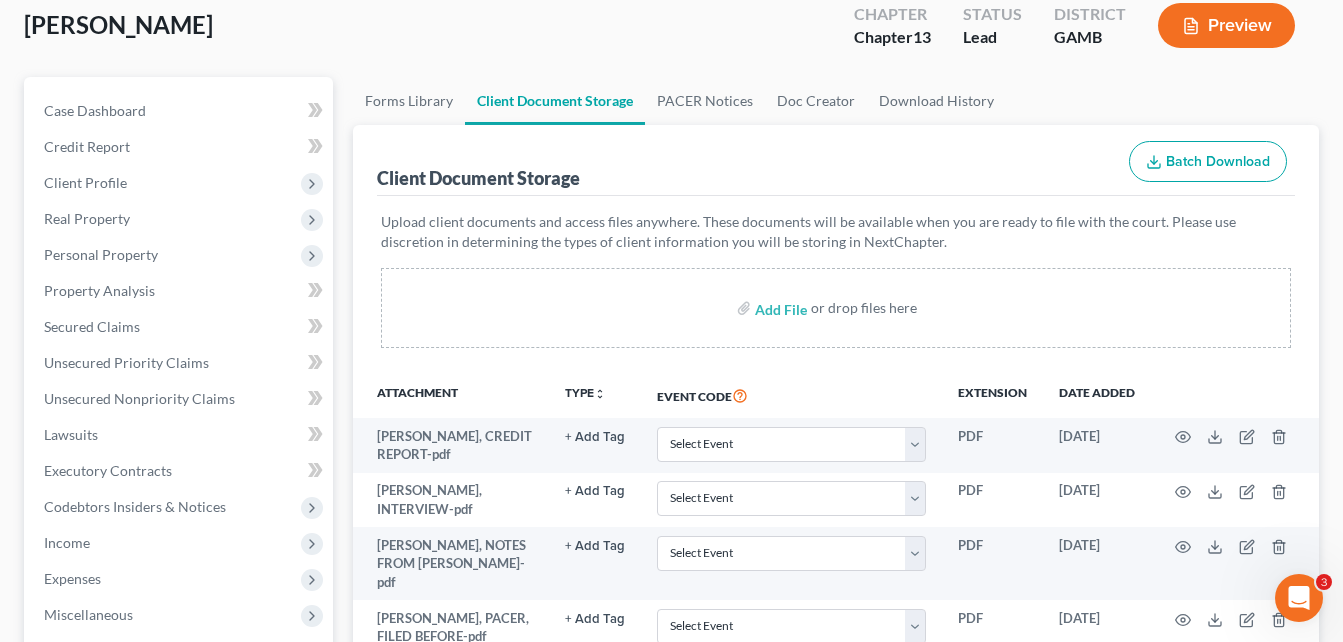 scroll, scrollTop: 0, scrollLeft: 0, axis: both 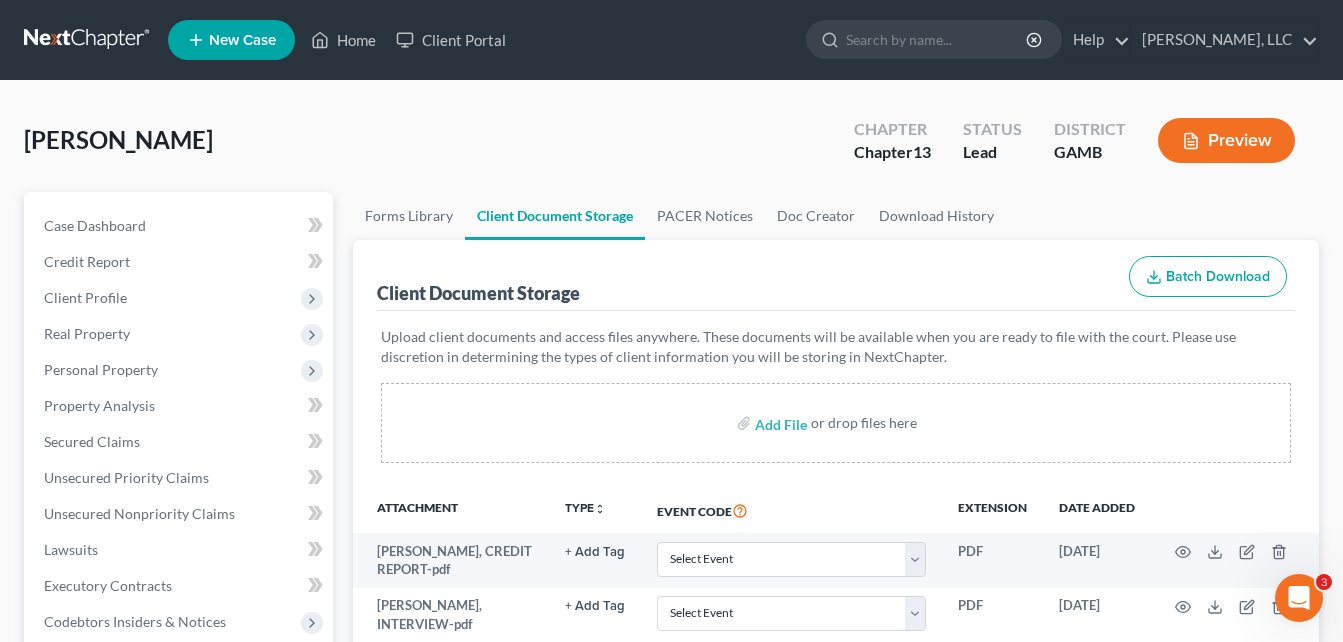 click on "Forms Library
Client Document Storage
PACER Notices
Doc Creator
Download History
Client Document Storage
Batch Download
Upload client documents and access files anywhere. These documents will be available when you are ready to file with the court. Please use discretion in determining the types of client information you will be storing in NextChapter.
Add File
or drop files here
Attachment TYPE unfold_more NONE Hearing Notice Proof of Claim Event Code  Extension Date added [PERSON_NAME], CREDIT REPORT-pdf + Add Tag Select an option or create one Hearing Notice Proof of Claim Select Event 20 Largest Unsecured Creditors Amended Petition Attachment to Voluntary Petition for Non-Individuals Filing for Bankruptcy under Chapter 11 Balance Sheet Cash Flow Statement Certificate Pursuant to LBR 1019-1(d) Certificate of Credit Counseling Certificate of Service Change of Address Notification PDF" at bounding box center [836, 1139] 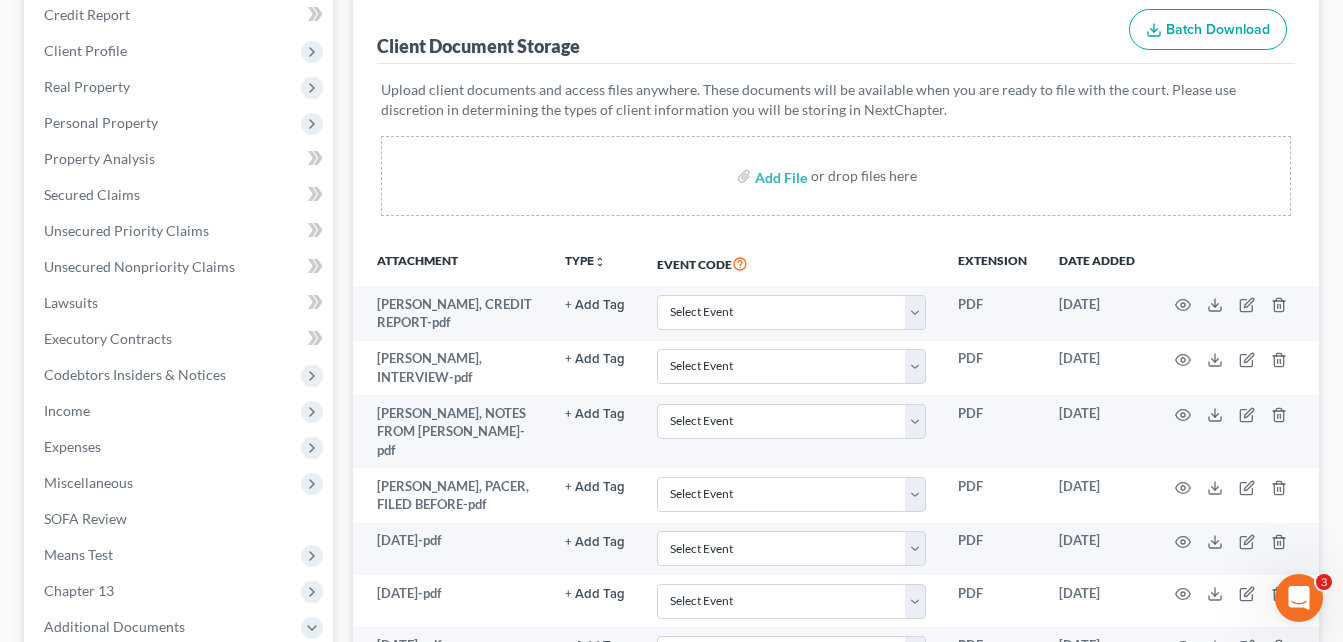 scroll, scrollTop: 200, scrollLeft: 0, axis: vertical 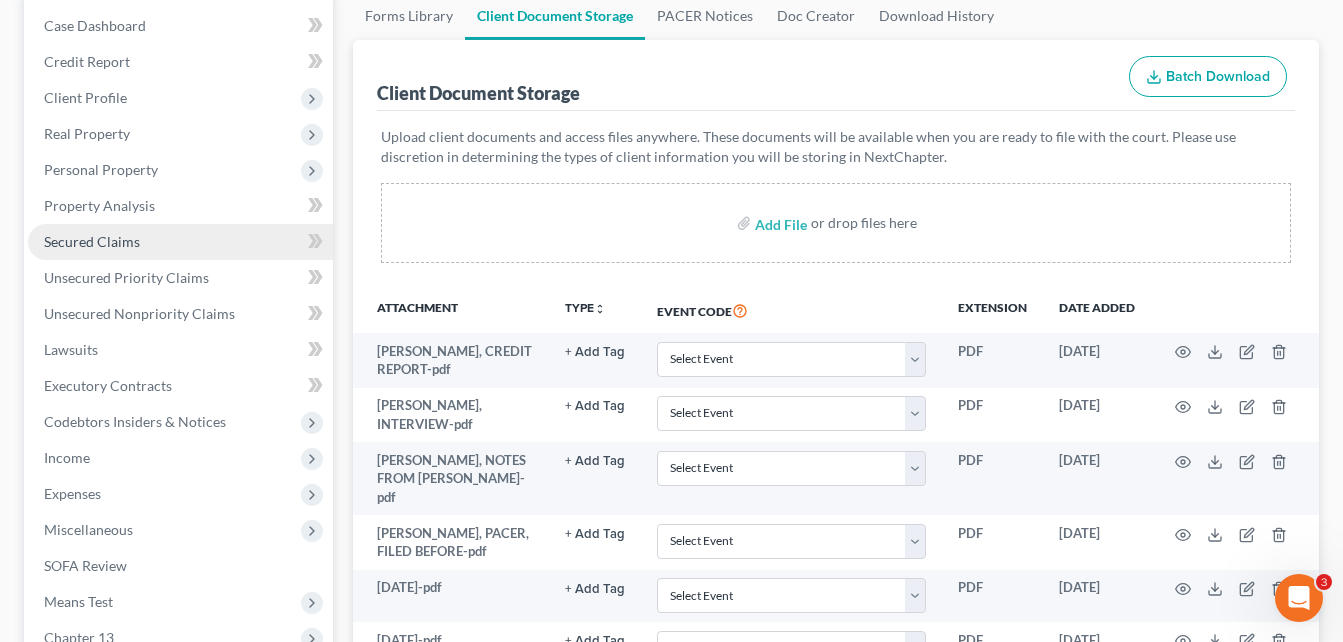 click on "Secured Claims" at bounding box center (92, 241) 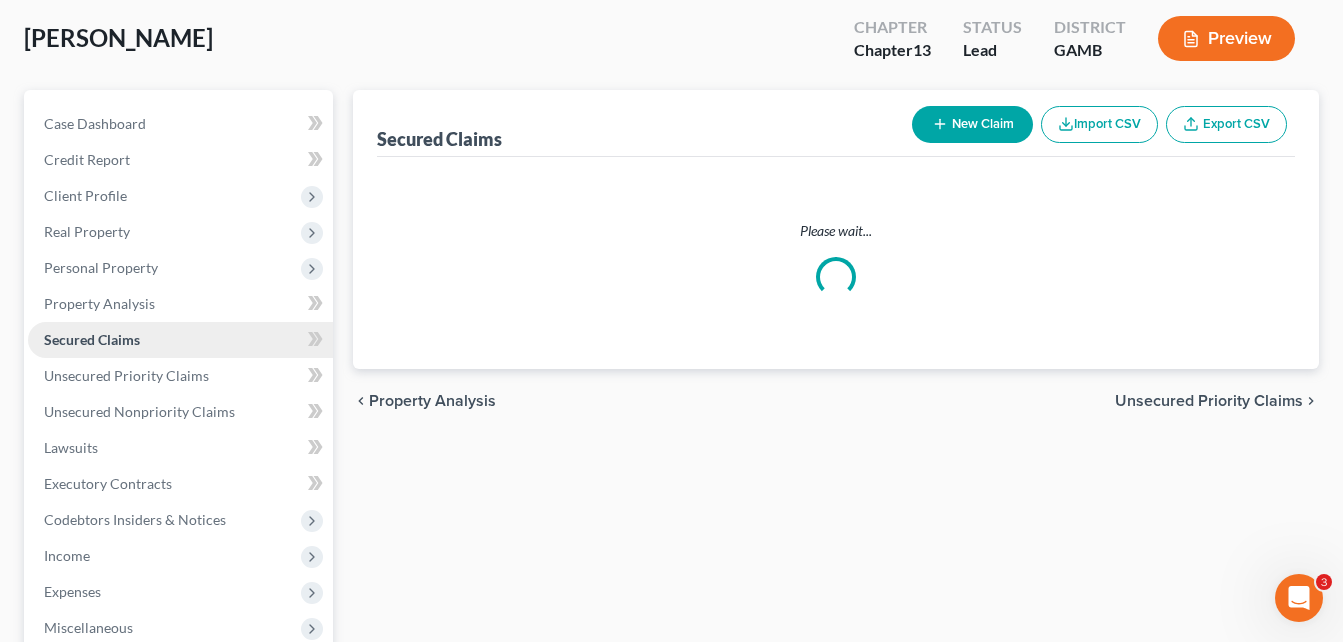 scroll, scrollTop: 0, scrollLeft: 0, axis: both 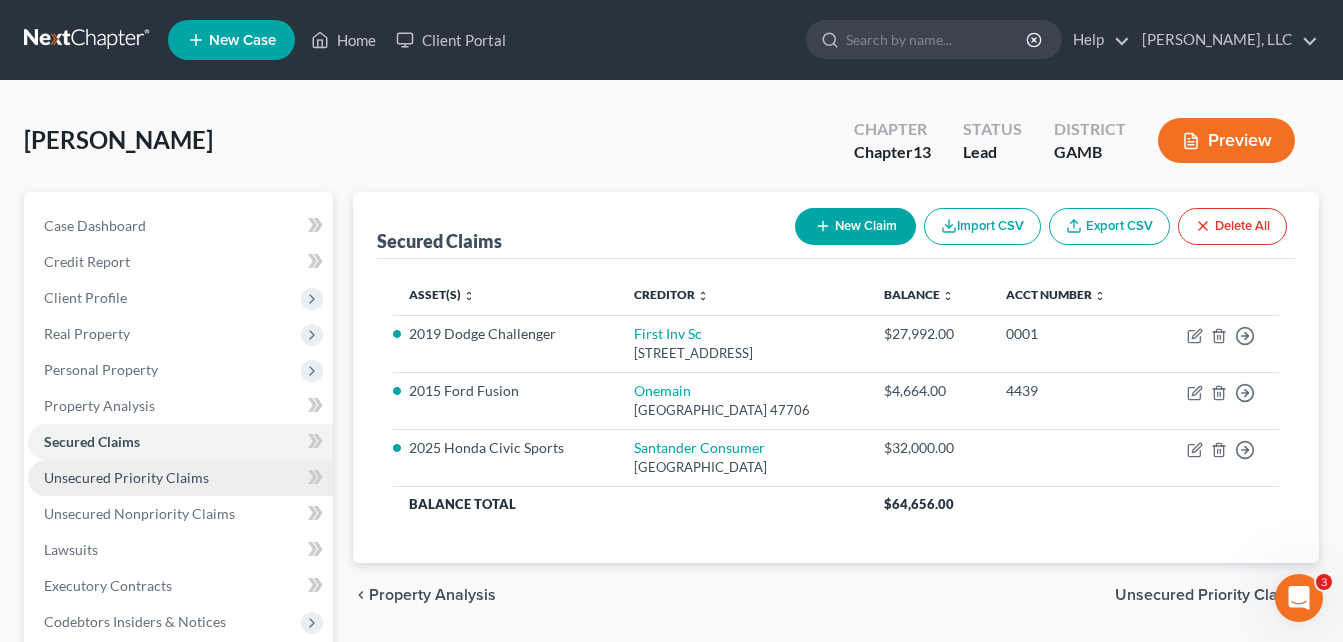 click on "Unsecured Priority Claims" at bounding box center (126, 477) 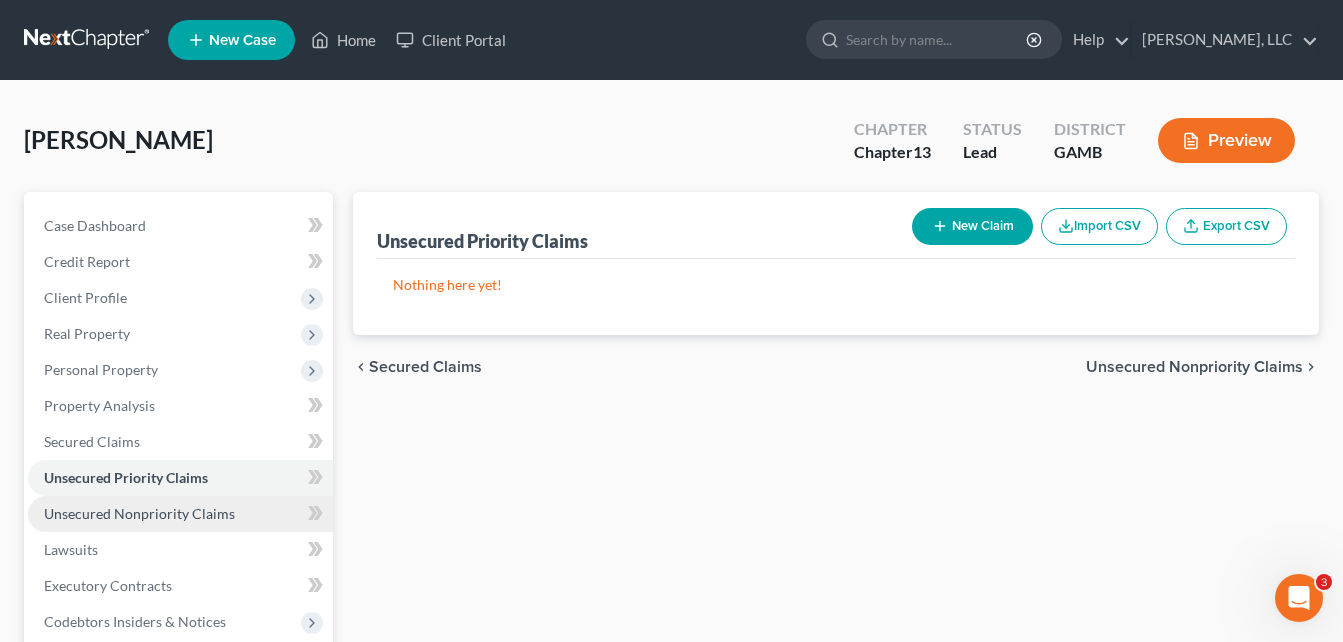 click on "Unsecured Nonpriority Claims" at bounding box center [139, 513] 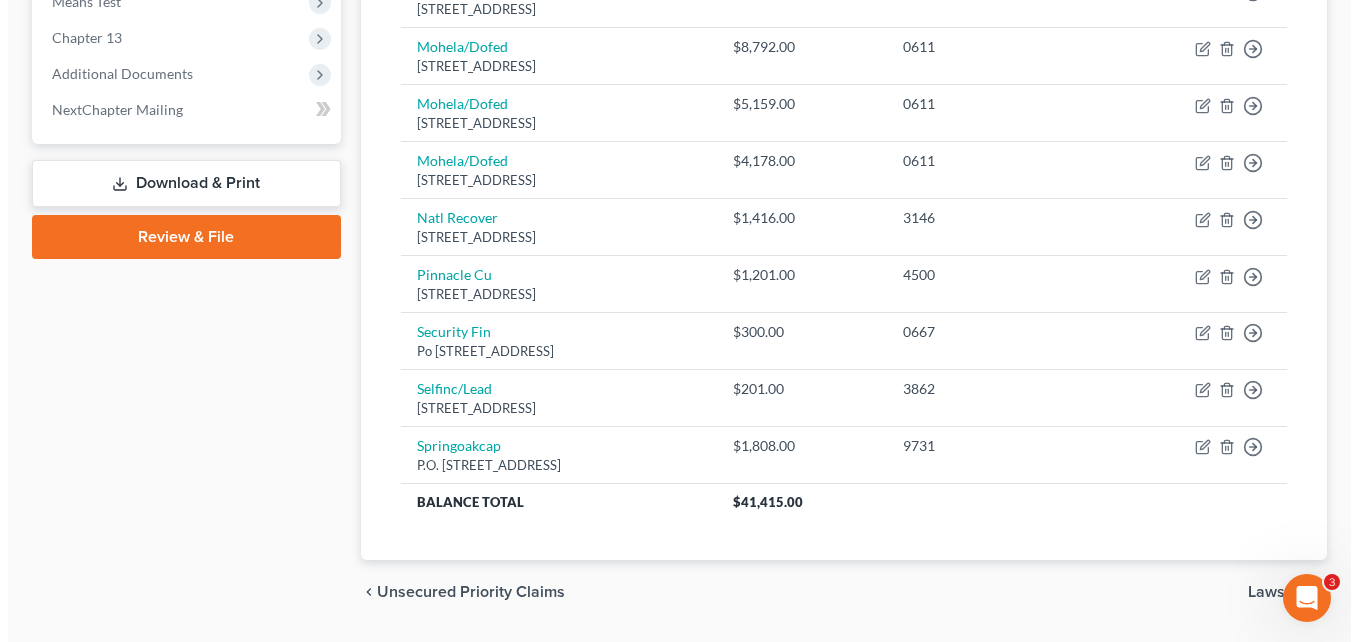 scroll, scrollTop: 840, scrollLeft: 0, axis: vertical 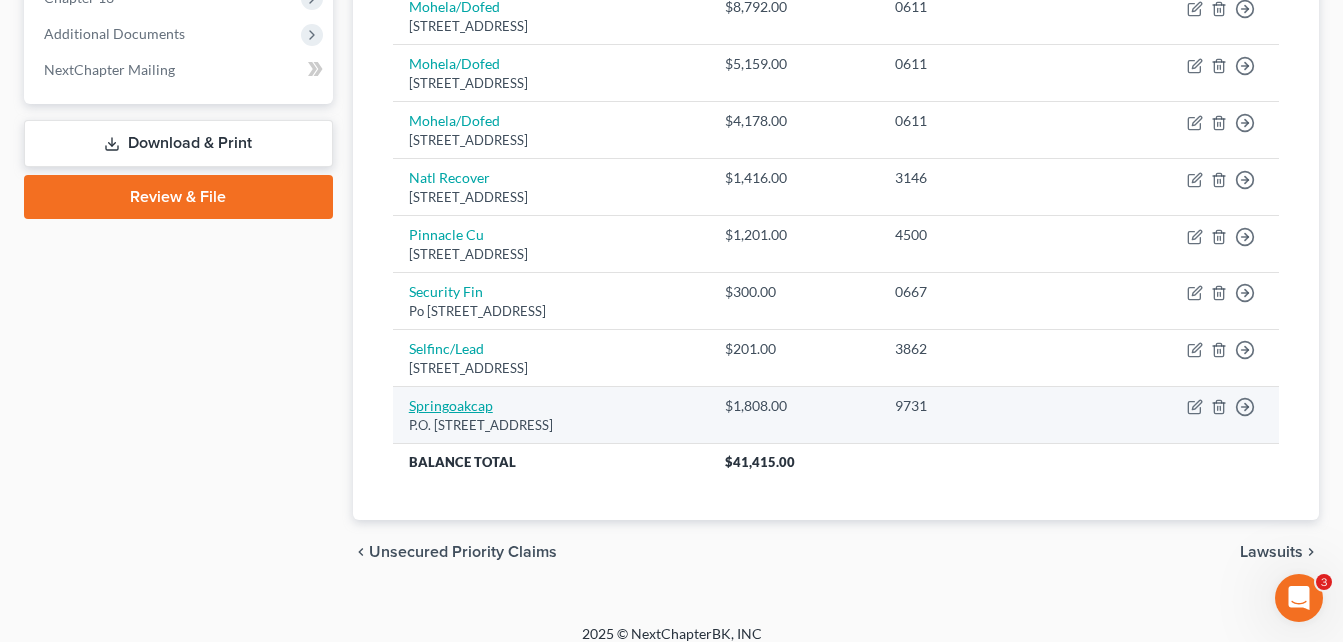 click on "Springoakcap" at bounding box center (451, 405) 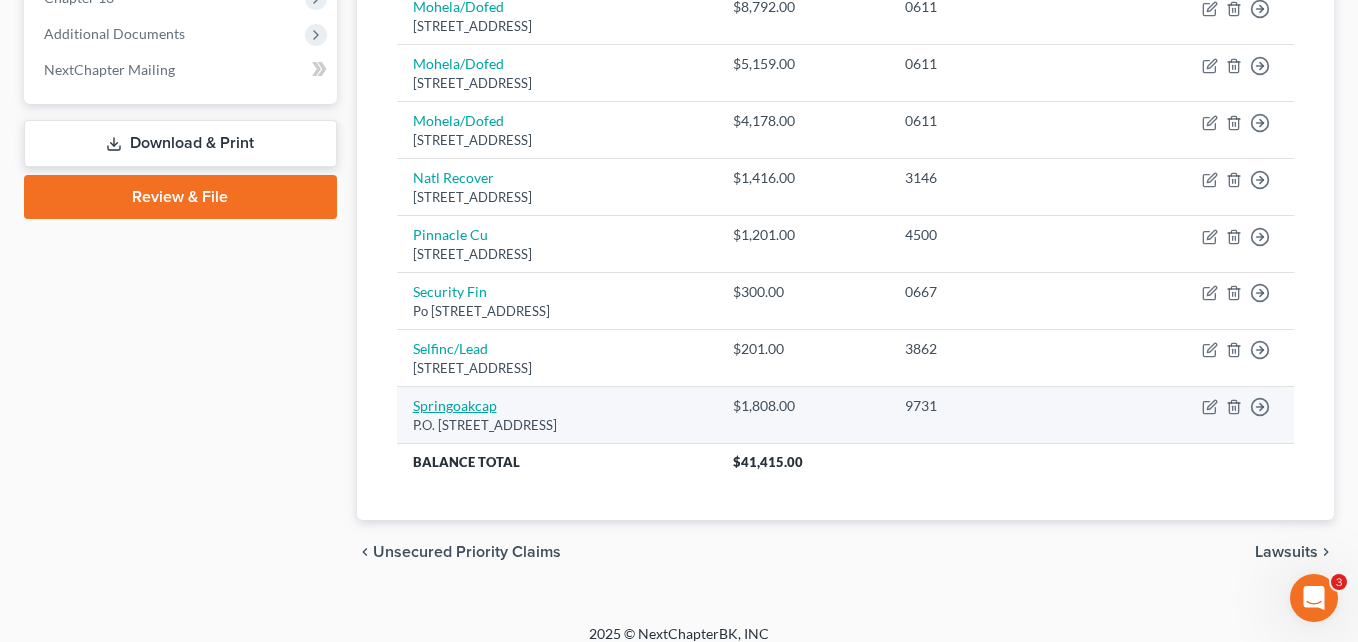 select on "48" 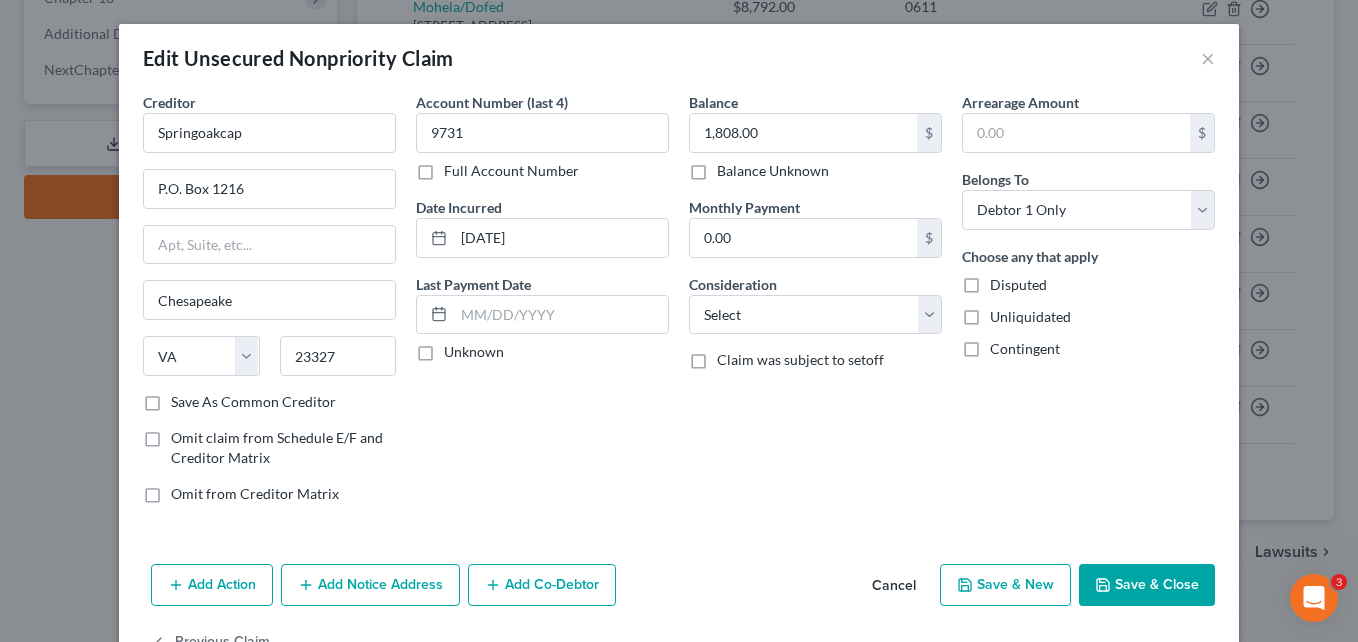 click on "Add Notice Address" at bounding box center (370, 585) 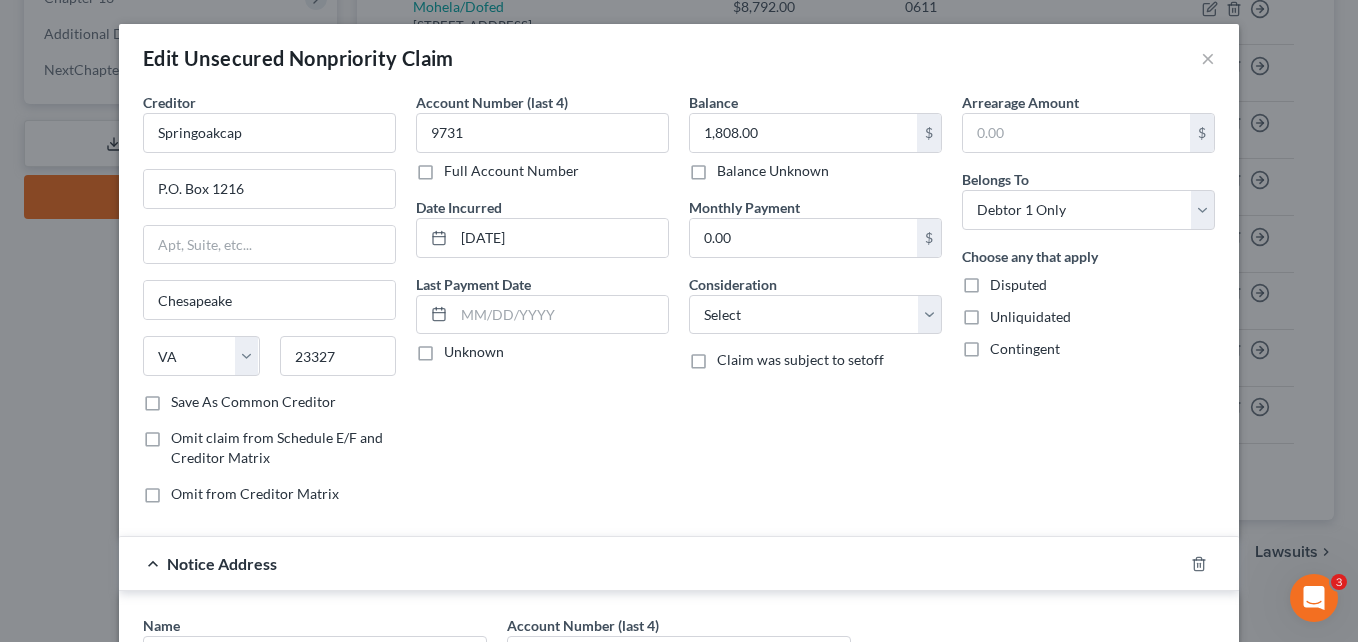 type 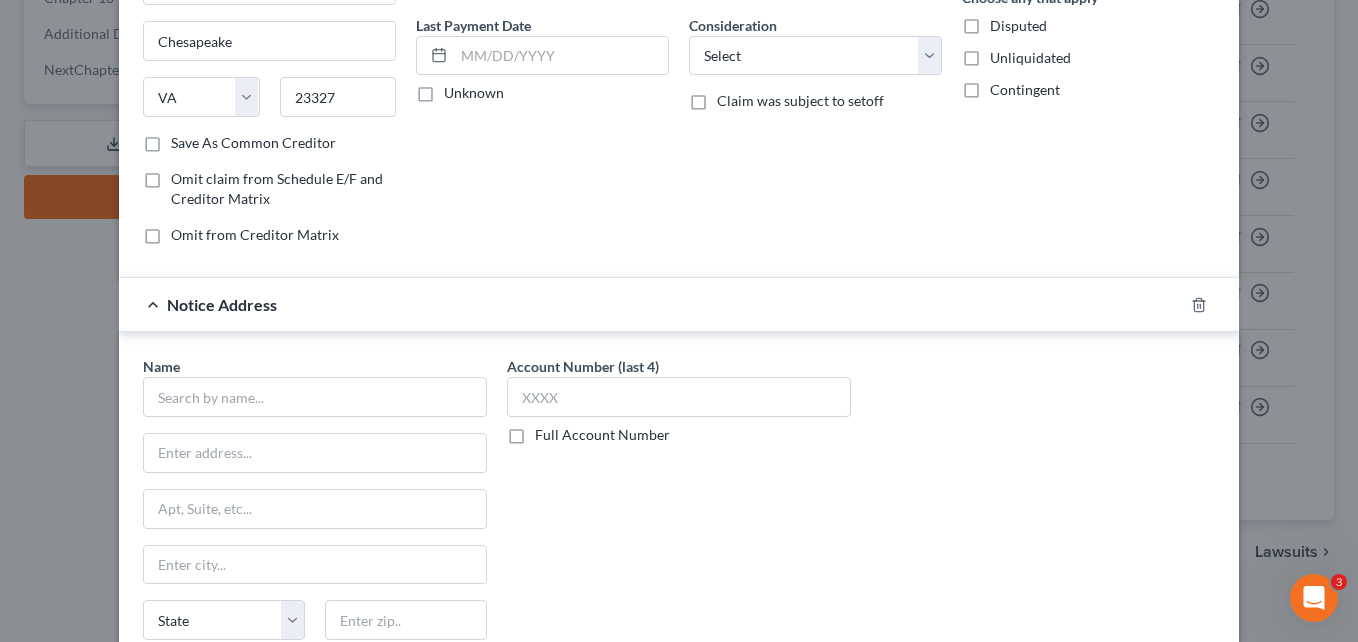 scroll, scrollTop: 280, scrollLeft: 0, axis: vertical 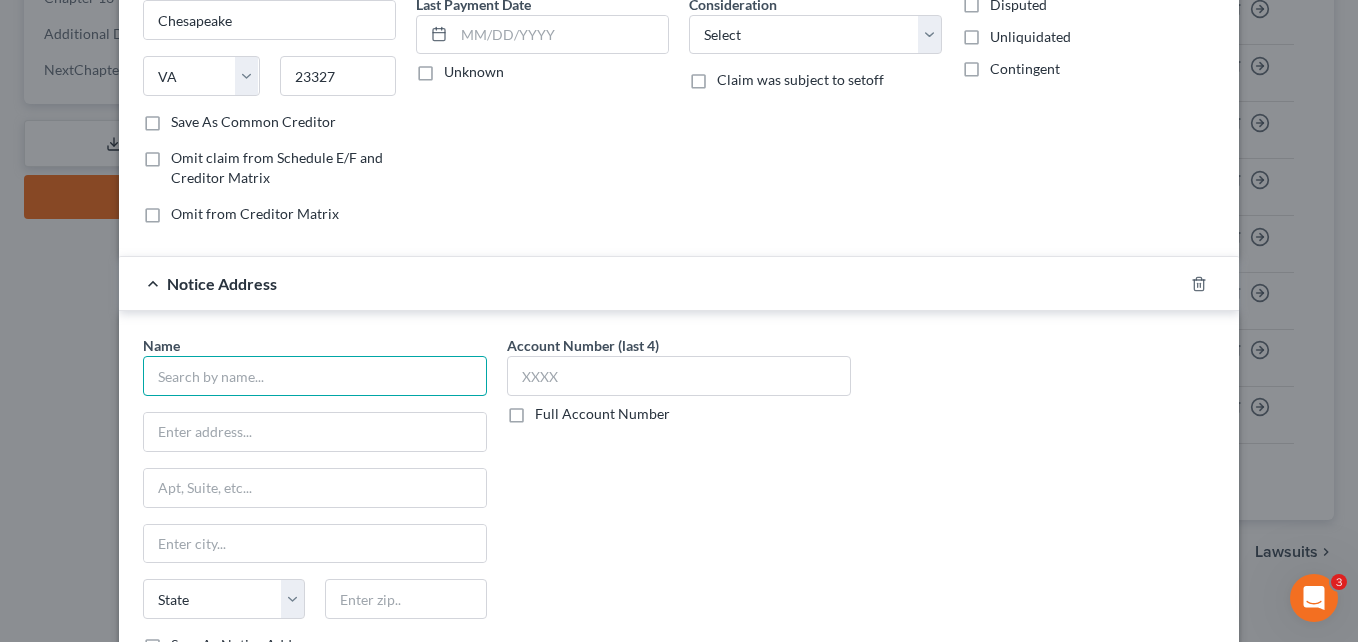 click at bounding box center [315, 376] 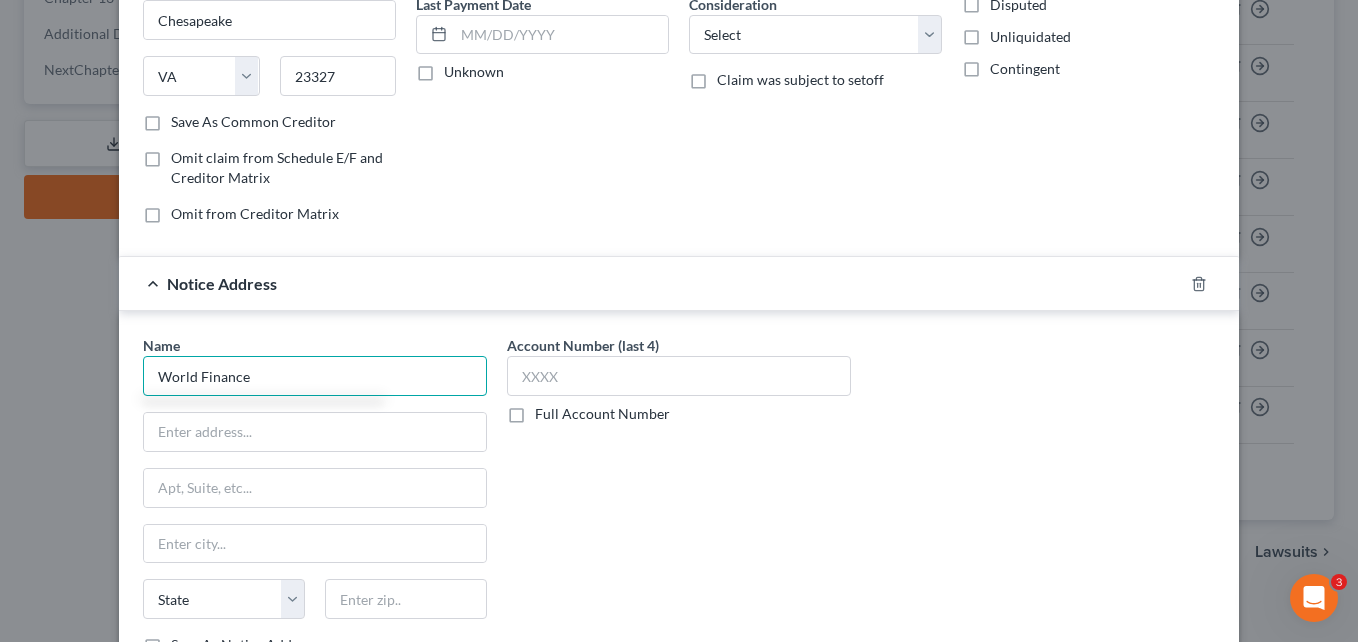 type on "World Finance" 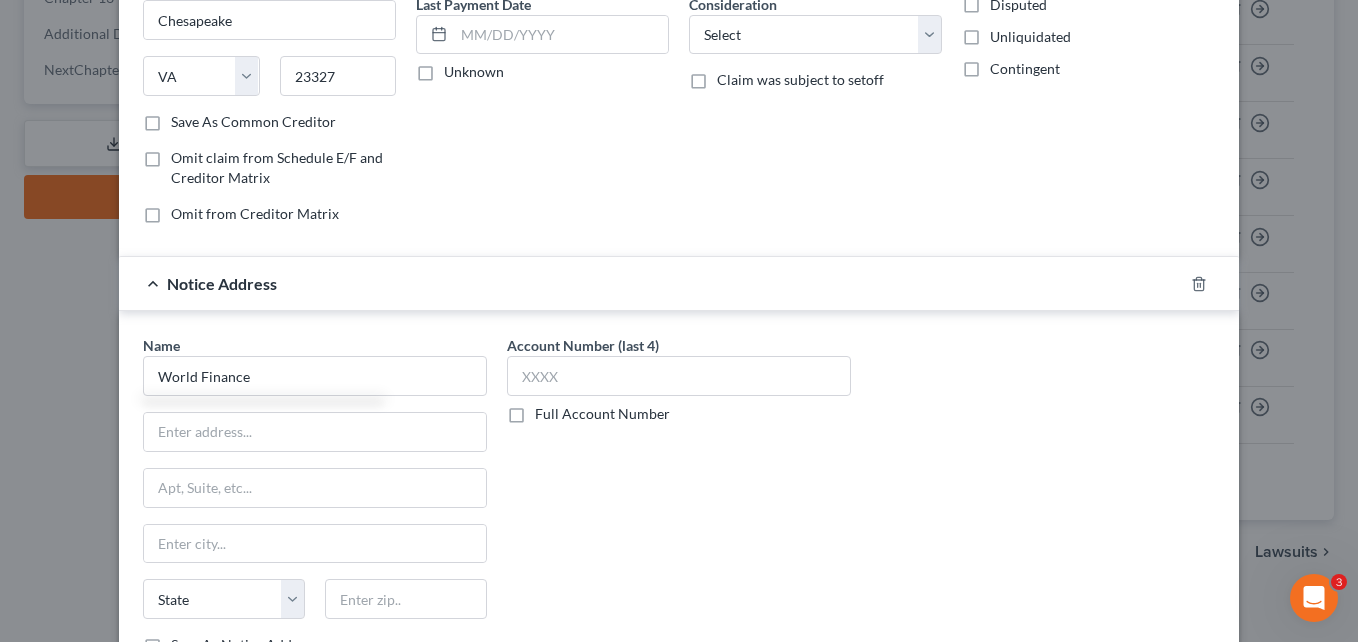 click on "Account Number (last 4)
Full Account Number" at bounding box center [679, 503] 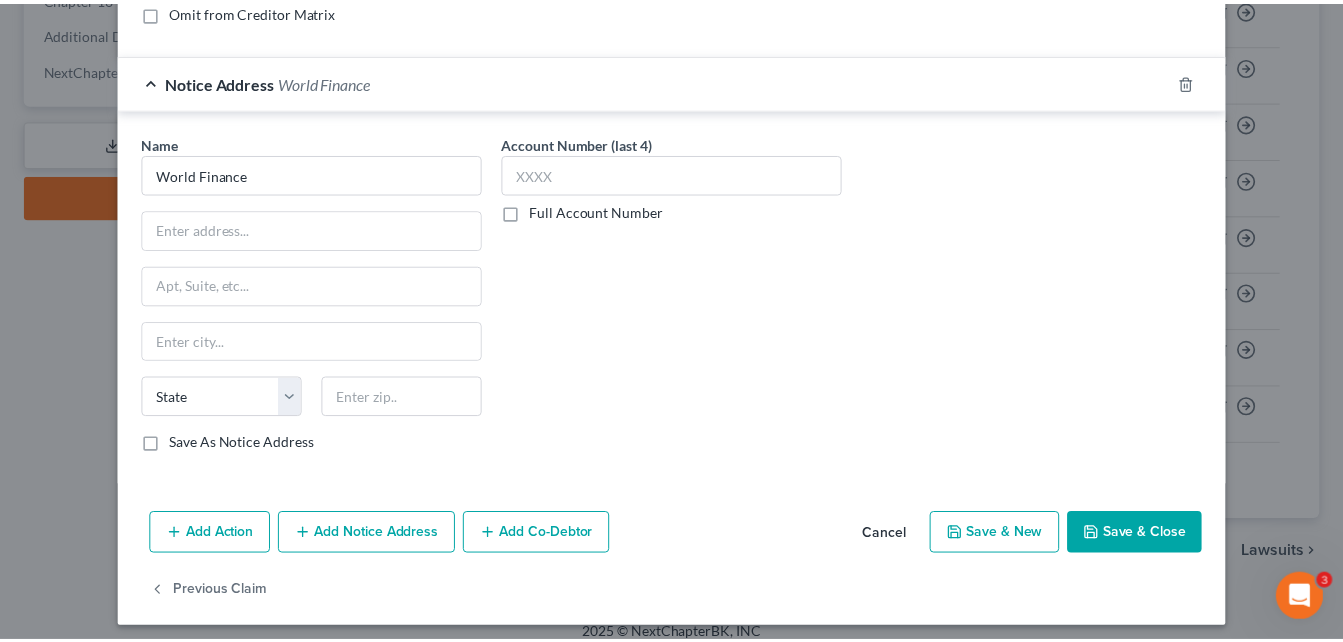 scroll, scrollTop: 492, scrollLeft: 0, axis: vertical 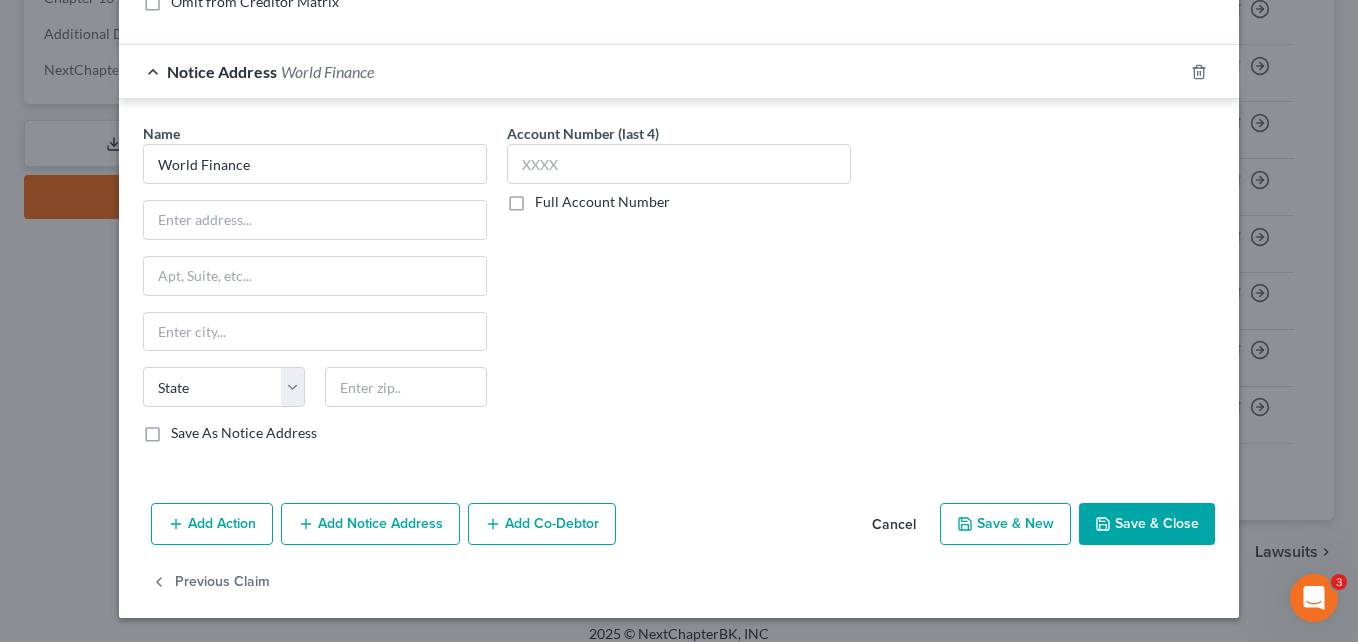 click on "Save & Close" at bounding box center [1147, 524] 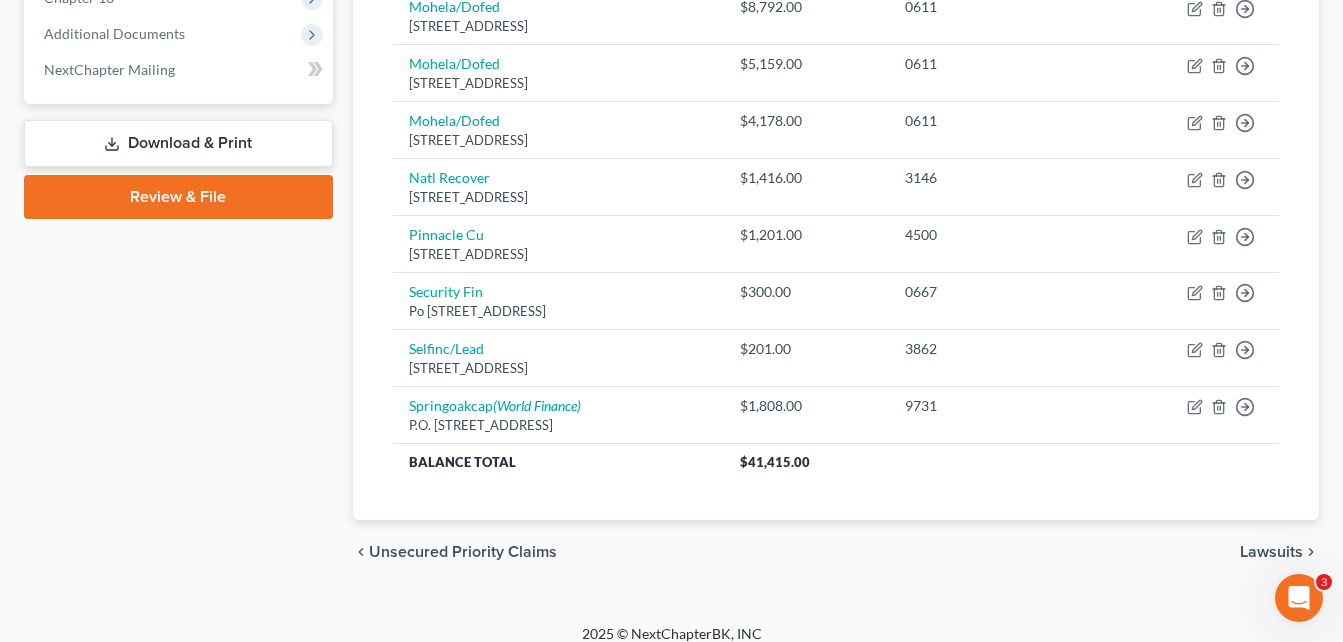 click on "Unsecured Nonpriority Claims New Claim
Import CSV
Export CSV Delete All
Creditor  expand_more   expand_less   unfold_more Balance  expand_more   expand_less   unfold_more Acct Number  expand_more   expand_less   unfold_more Capital One [STREET_ADDRESS][PERSON_NAME] $383.00 5755 Move to D Move to E Move to G Move to Notice Only Creditonebnk Pob 98872, [GEOGRAPHIC_DATA] $350.00 6354 Move to D Move to E Move to G Move to Notice Only Fettifht/Web [STREET_ADDRESS] $732.00 4467 Move to D Move to E Move to G Move to Notice Only Kovo Inc [STREET_ADDRESS] $10.00 7D8A Move to D Move to E Move to G Move to Notice Only [GEOGRAPHIC_DATA]/Dofed [STREET_ADDRESS] $2,223.00 0611 Move to D Move to E Move to G Move to Notice Only Mohela/Dofed [STREET_ADDRESS] $1,708.00 0611 Move to D Move to E Move to G Move to Notice Only Mohela/Dofed [STREET_ADDRESS] $1,223.00 0611 Move to D Move to E $653.00" at bounding box center [836, -32] 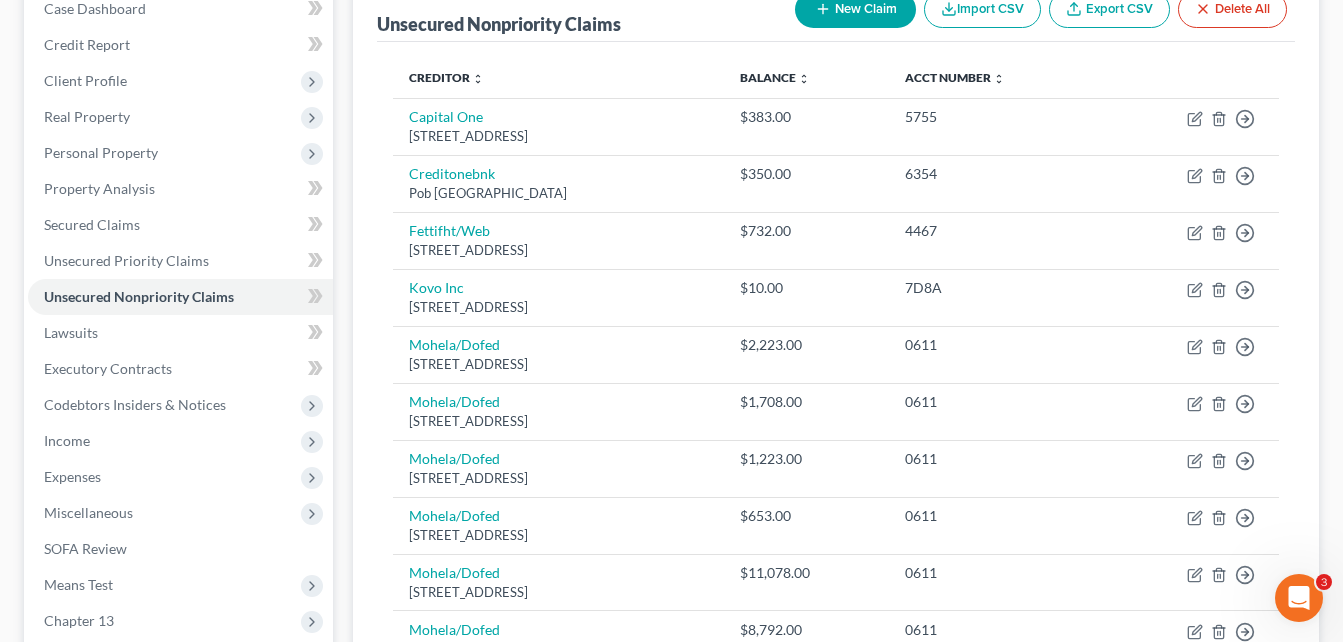 scroll, scrollTop: 0, scrollLeft: 0, axis: both 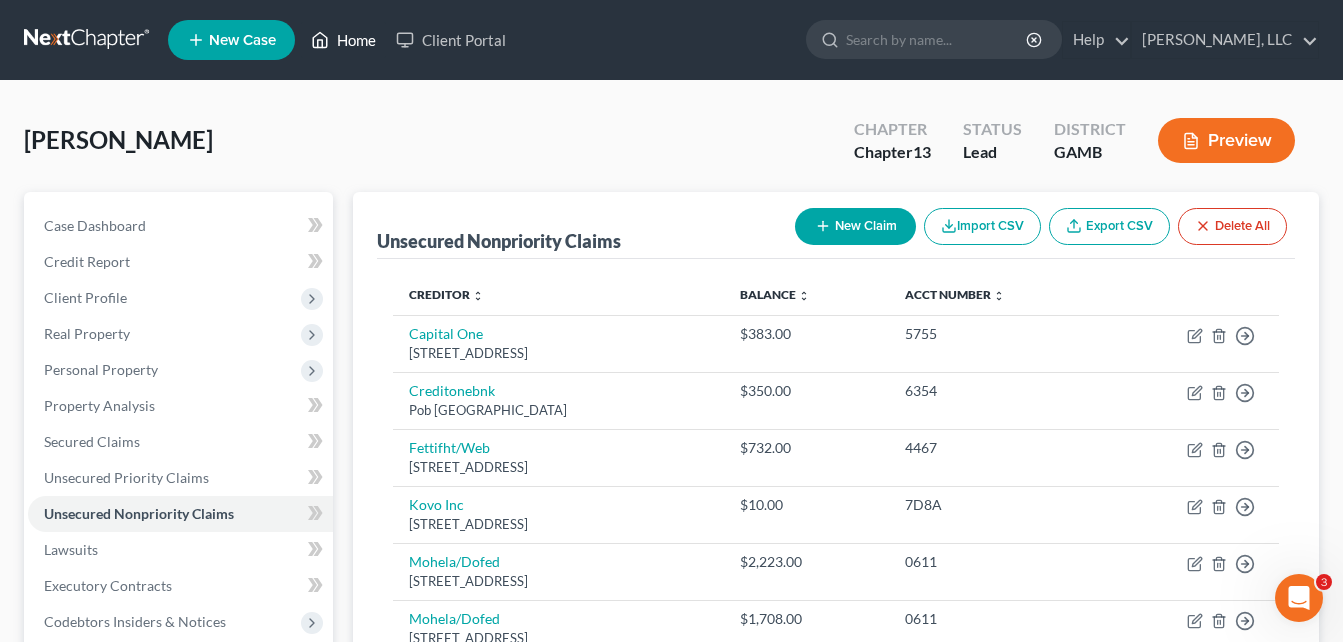 click on "Home" at bounding box center (343, 40) 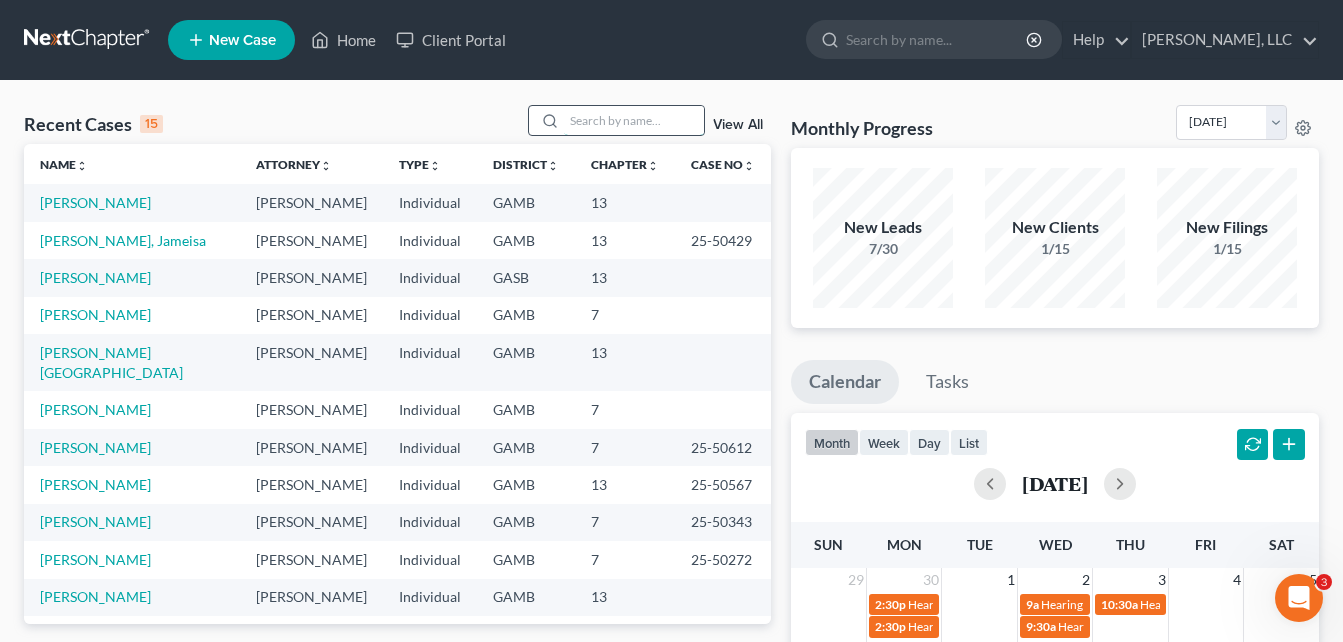 click at bounding box center (634, 120) 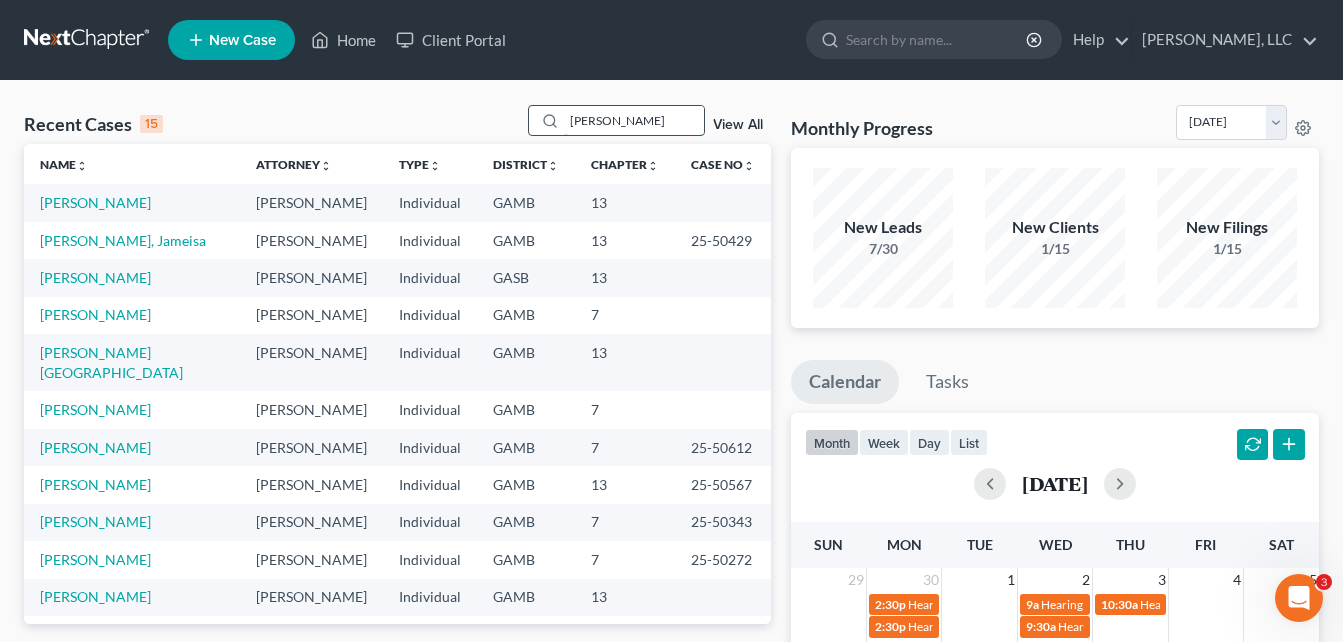 type on "[PERSON_NAME]" 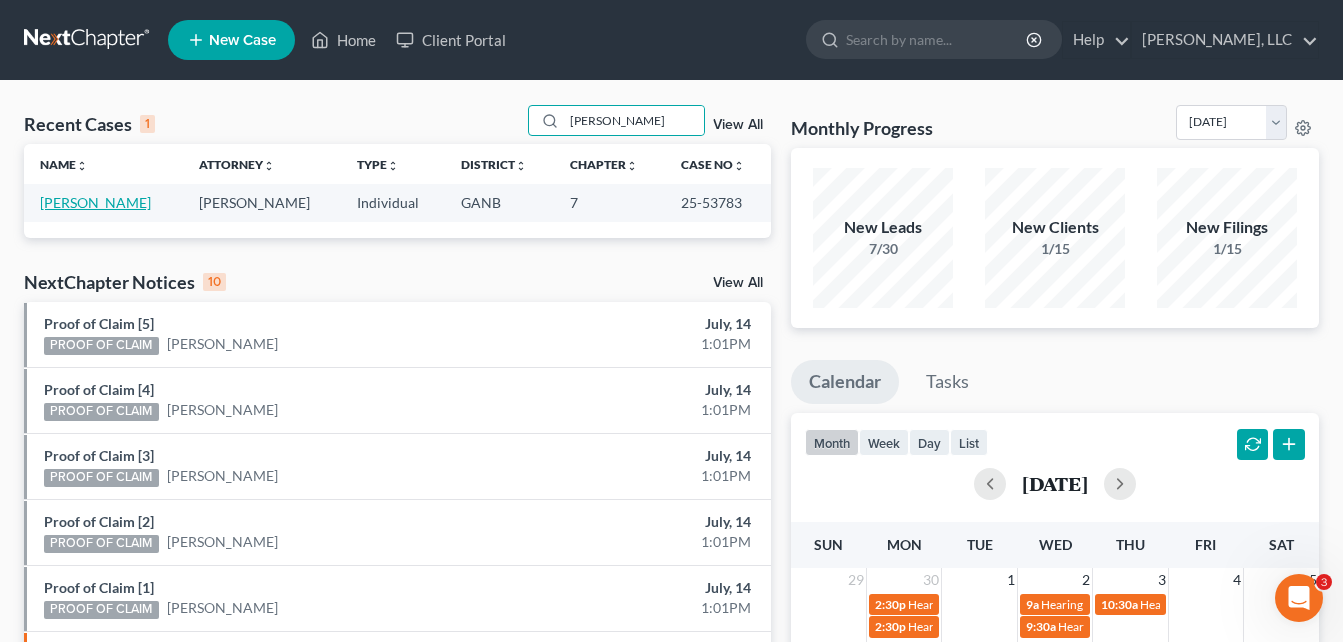 click on "[PERSON_NAME]" at bounding box center (95, 202) 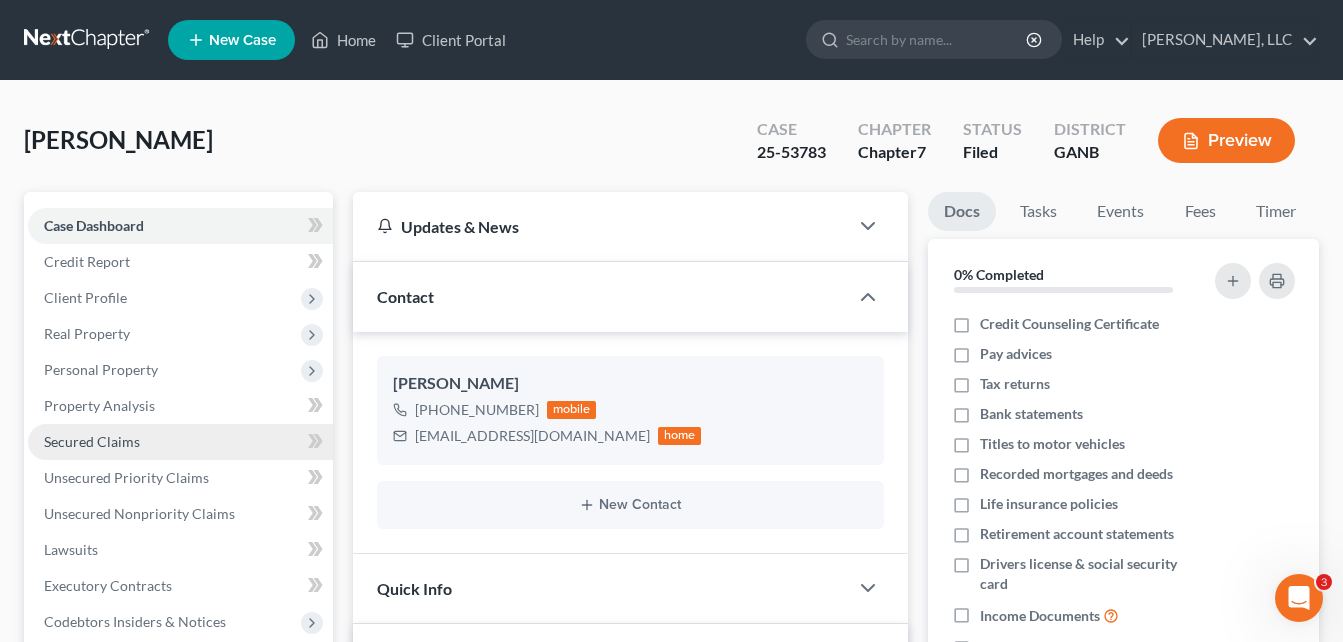 click on "Secured Claims" at bounding box center (92, 441) 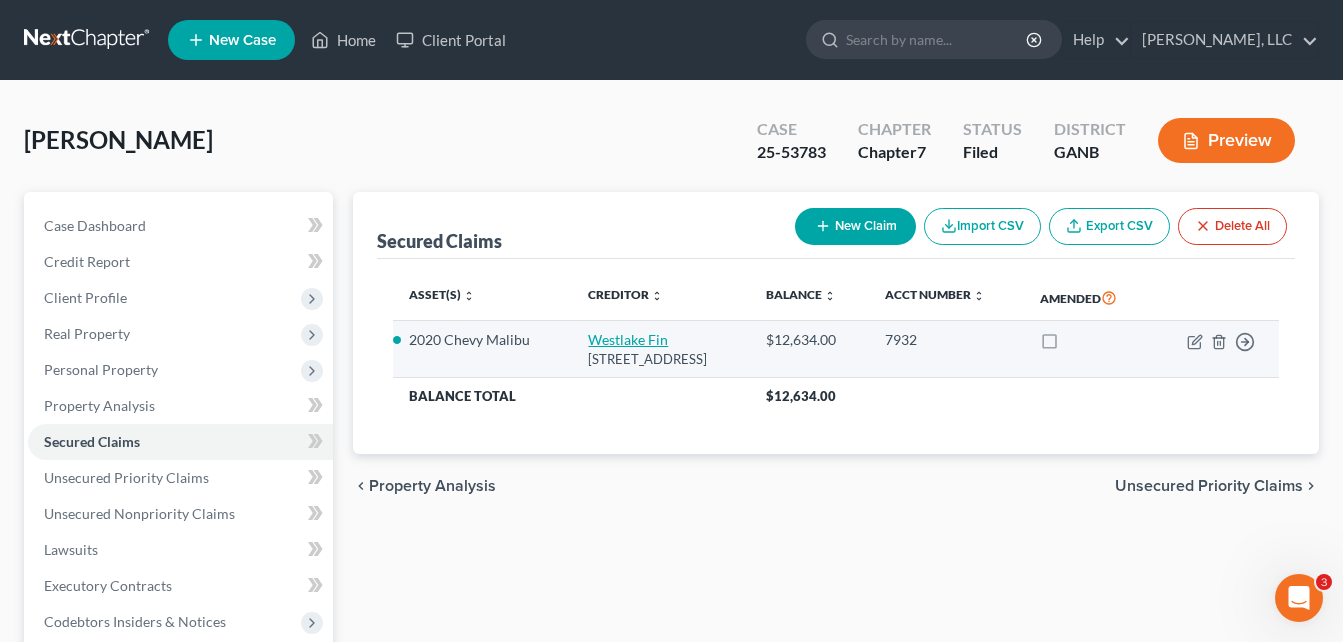 click on "Westlake Fin" at bounding box center [628, 339] 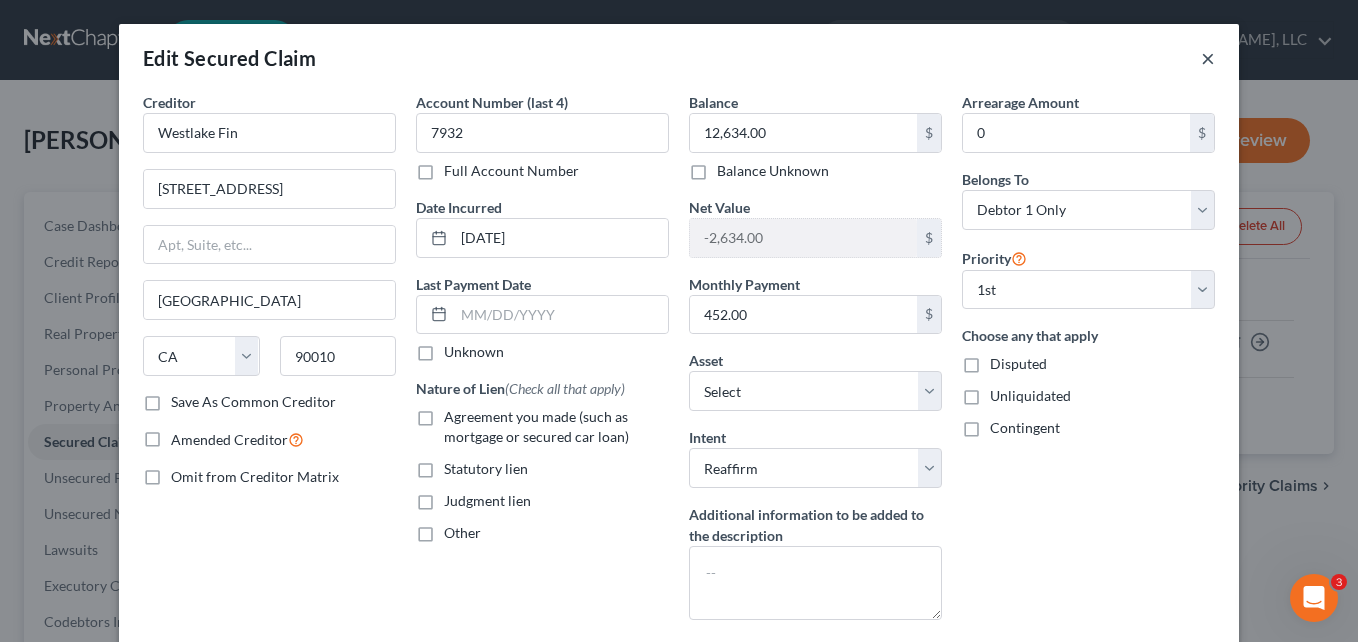 click on "×" at bounding box center [1208, 58] 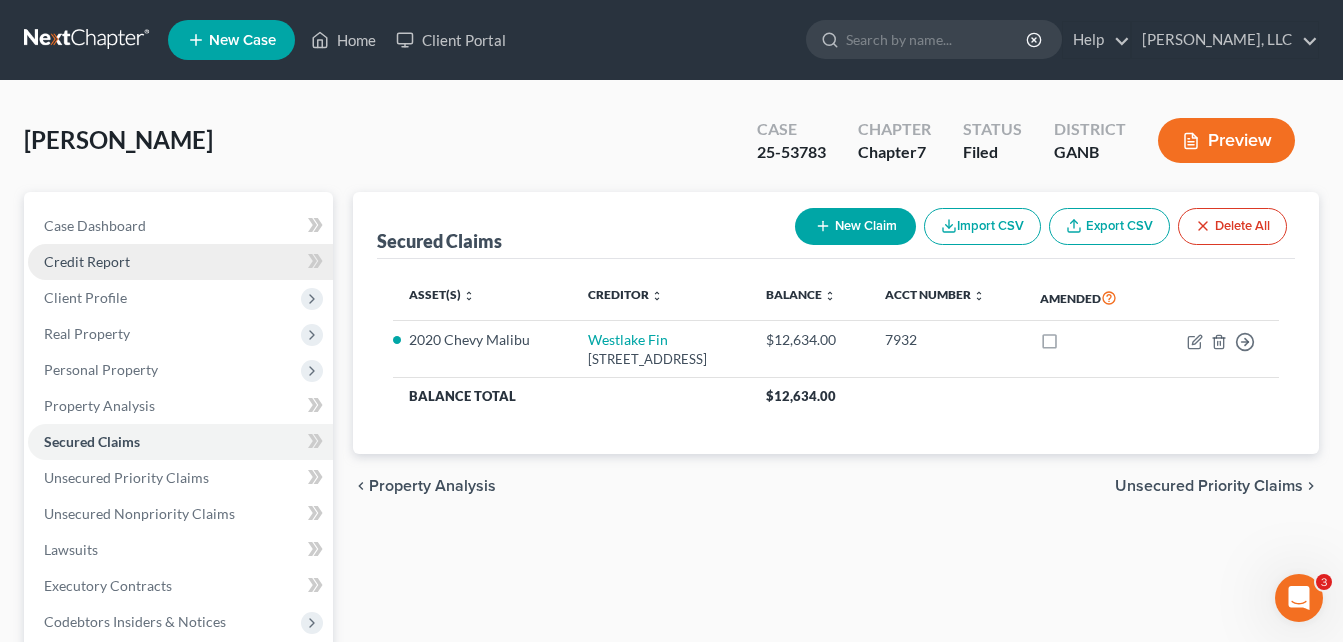 click on "Credit Report" at bounding box center (87, 261) 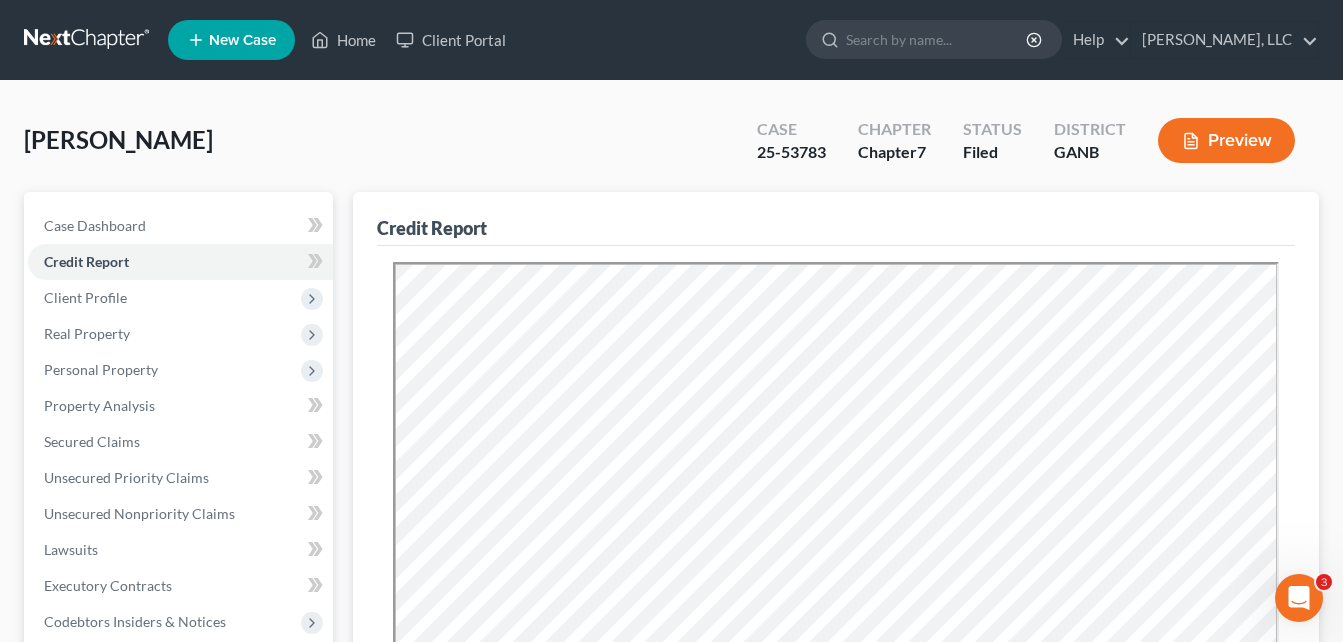 scroll, scrollTop: 0, scrollLeft: 0, axis: both 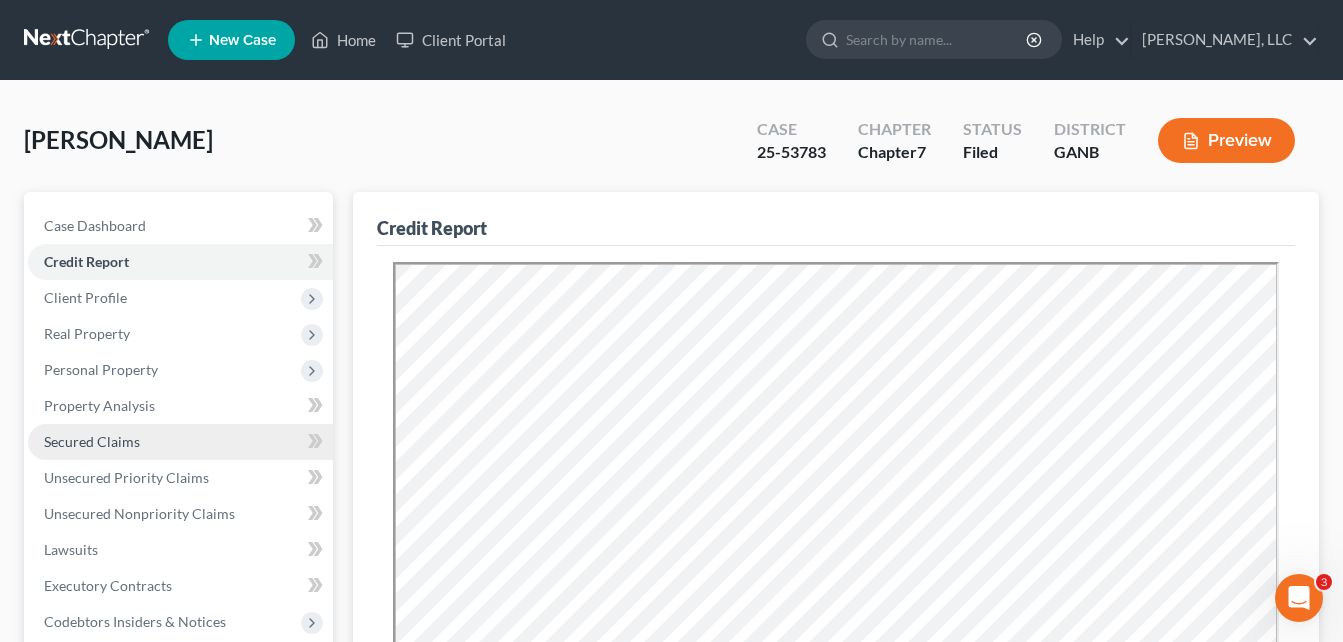 click on "Secured Claims" at bounding box center (92, 441) 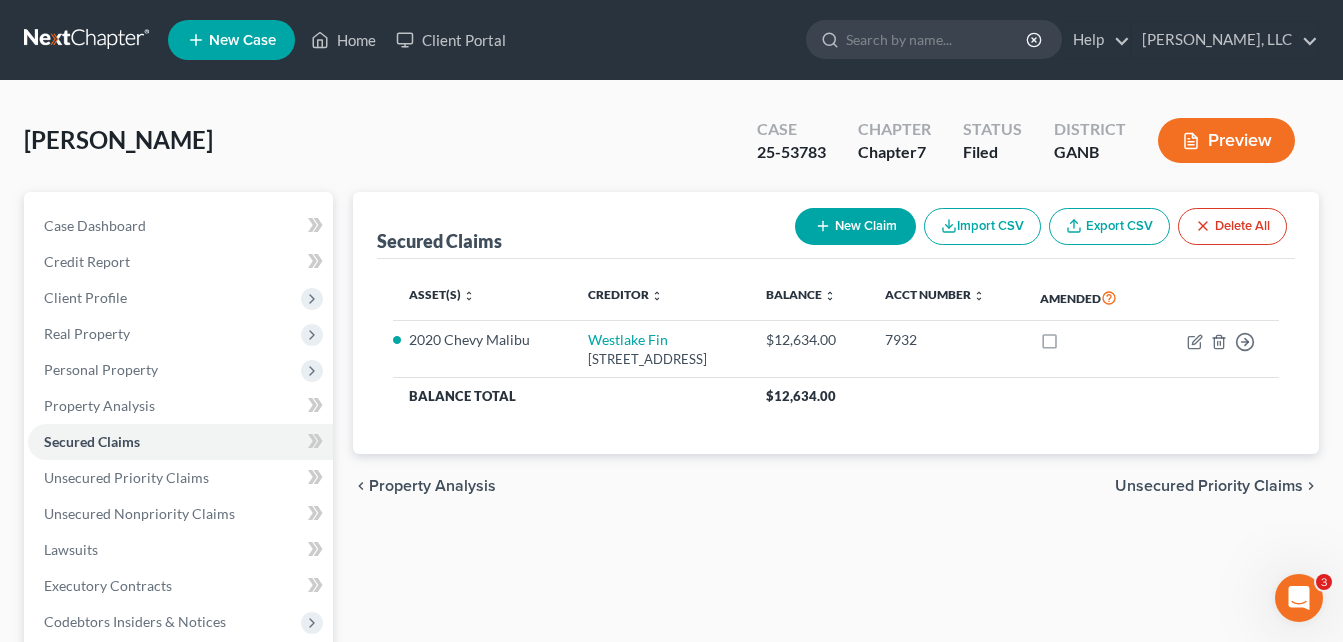click on "Case Dashboard
Payments
Invoices
Payments
Payments
Credit Report
Client Profile" at bounding box center [178, 607] 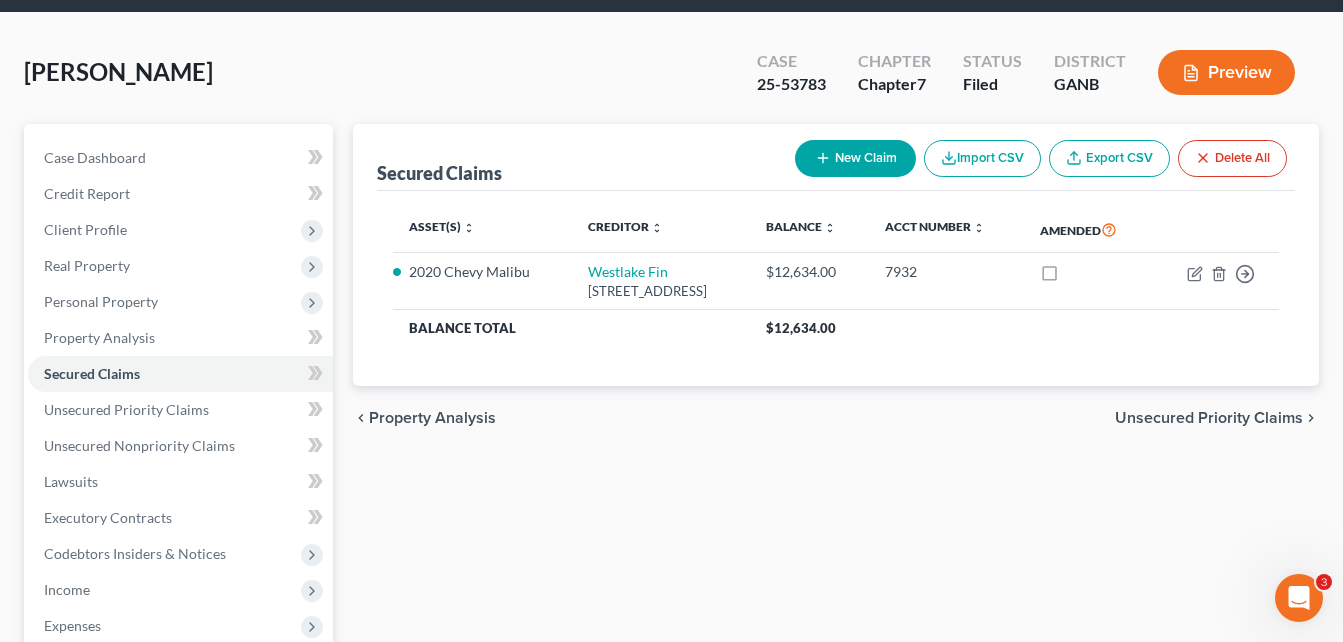 scroll, scrollTop: 40, scrollLeft: 0, axis: vertical 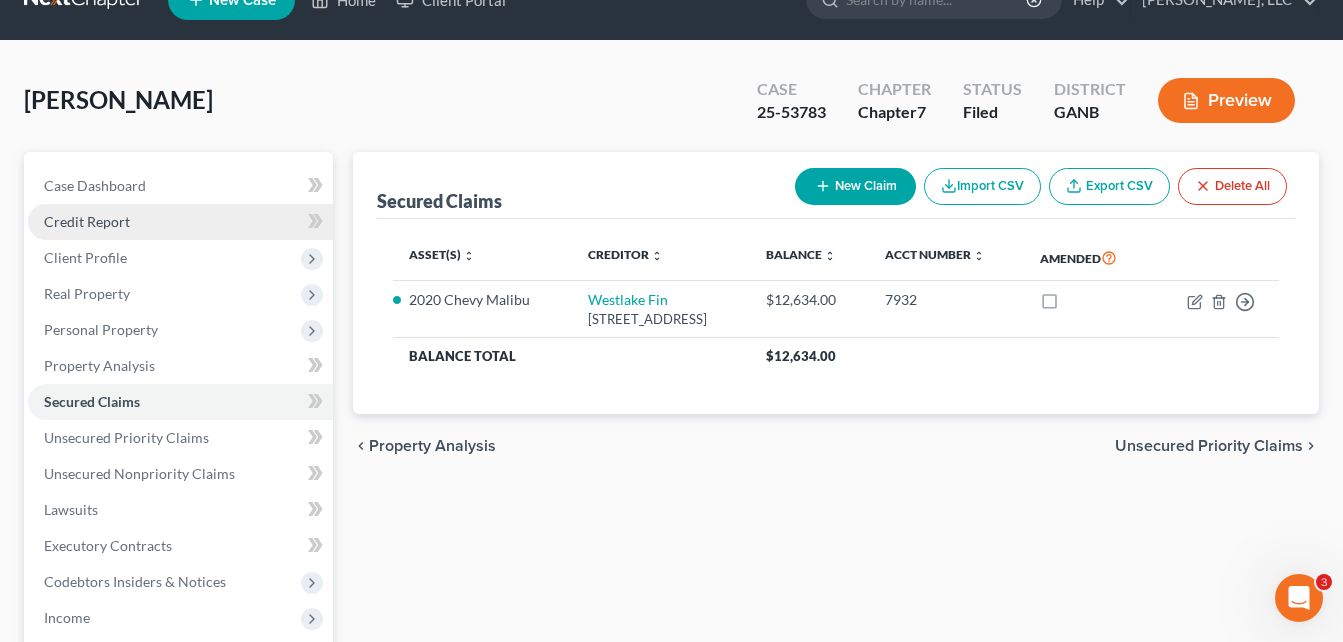 click on "Credit Report" at bounding box center [87, 221] 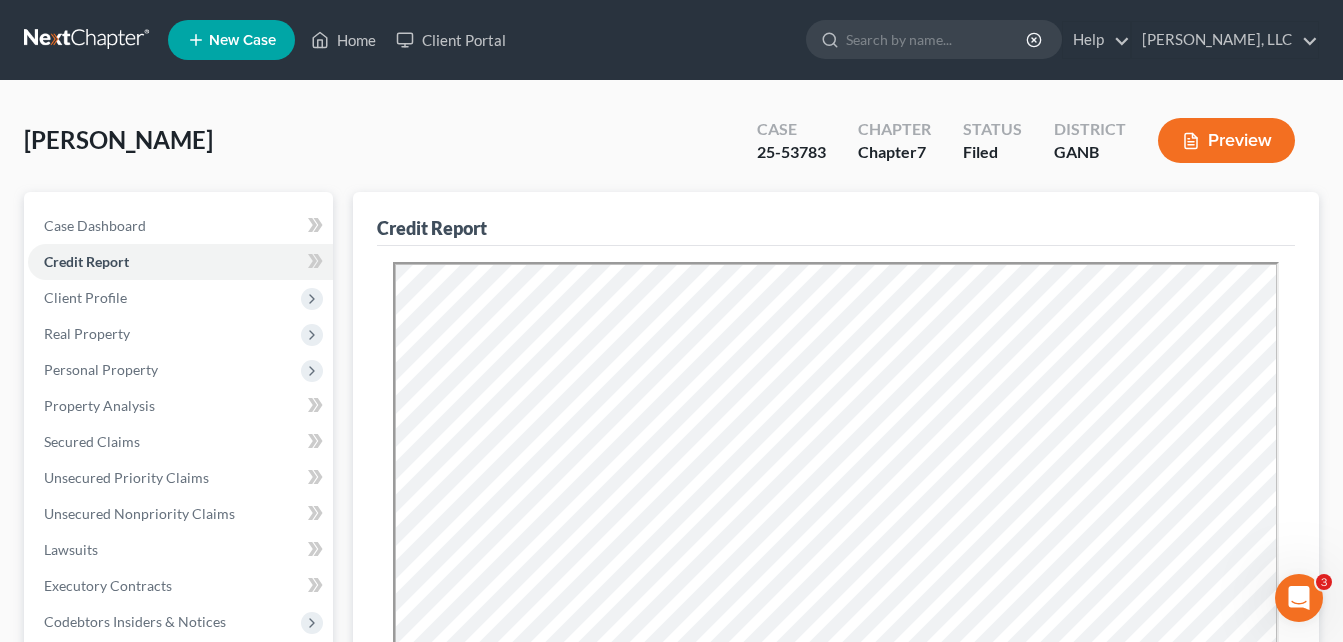 scroll, scrollTop: 0, scrollLeft: 0, axis: both 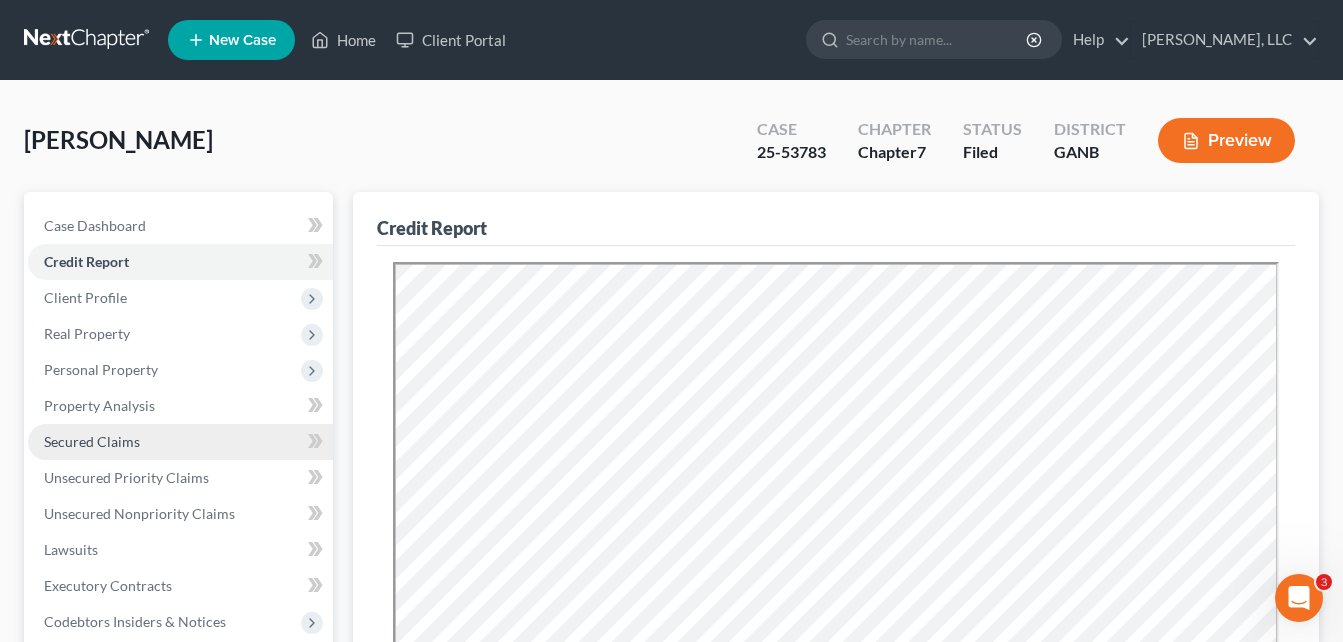 click on "Secured Claims" at bounding box center [92, 441] 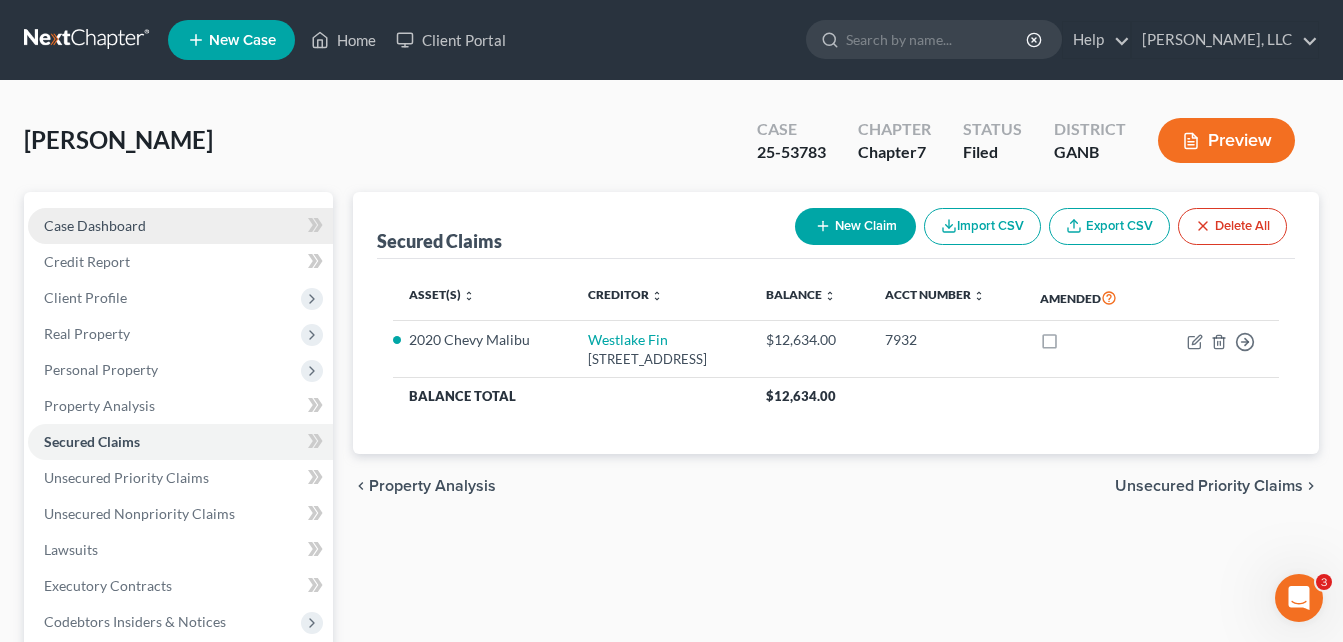 click on "Case Dashboard" at bounding box center [95, 225] 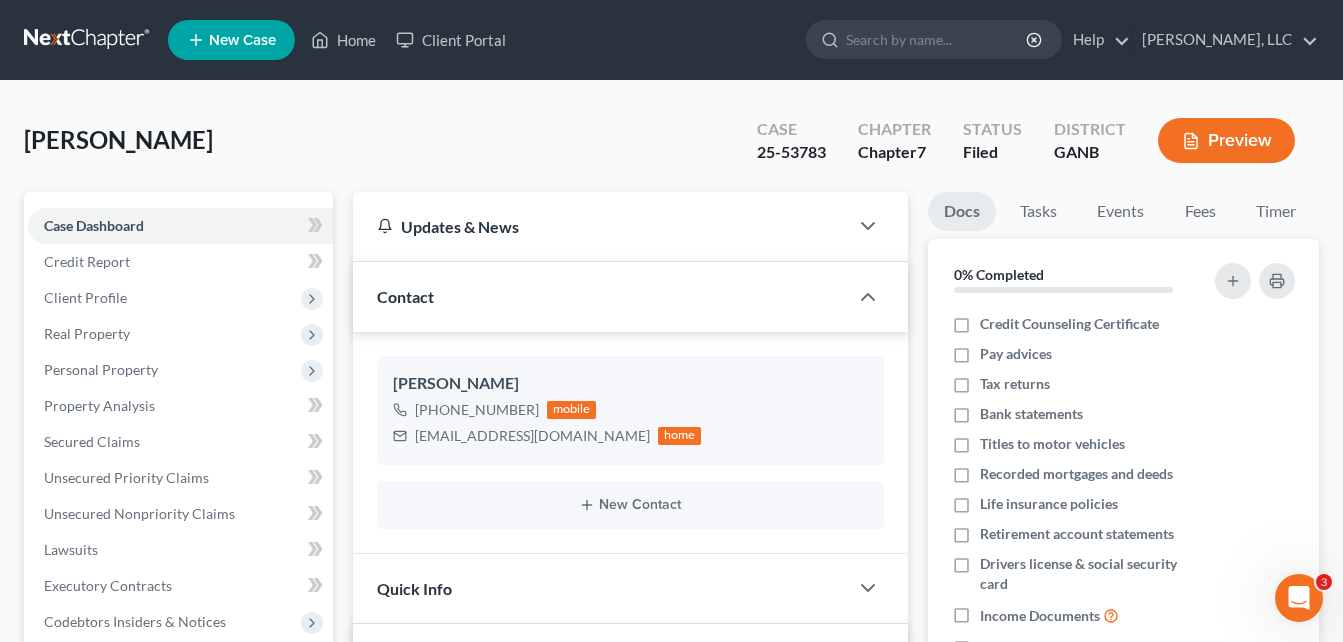 click on "[PERSON_NAME] Upgraded Case 25-53783 Chapter Chapter  7 Status Filed District GANB Preview" at bounding box center [671, 148] 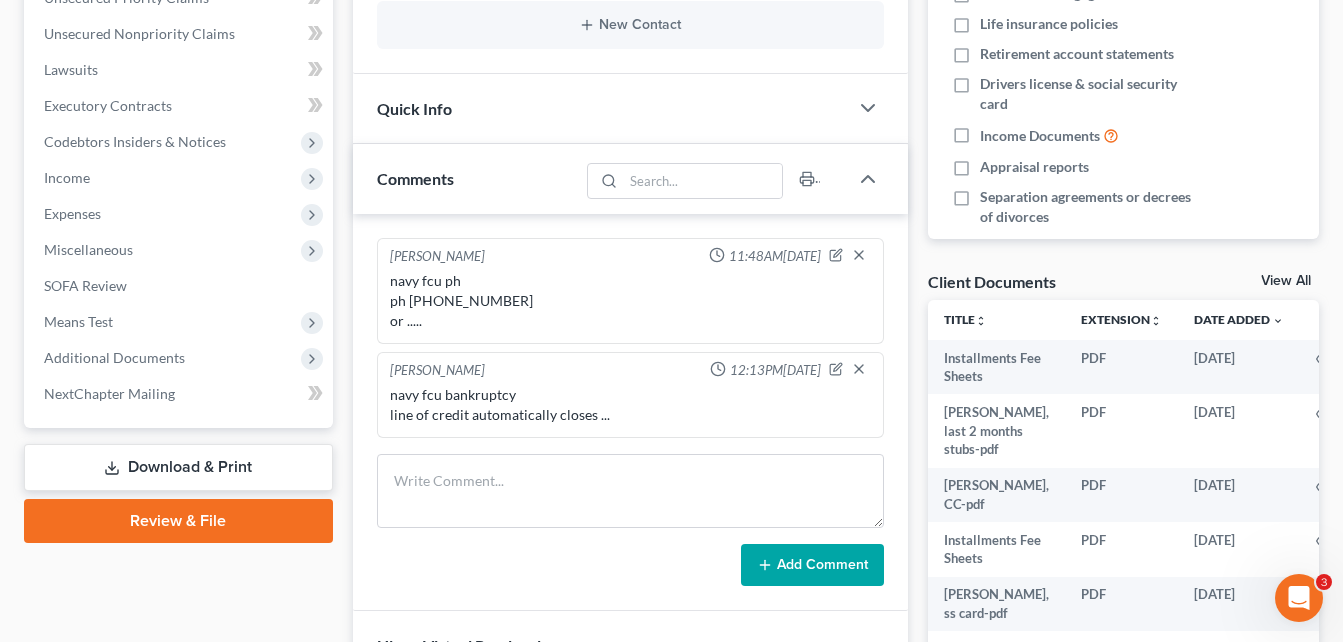 scroll, scrollTop: 520, scrollLeft: 0, axis: vertical 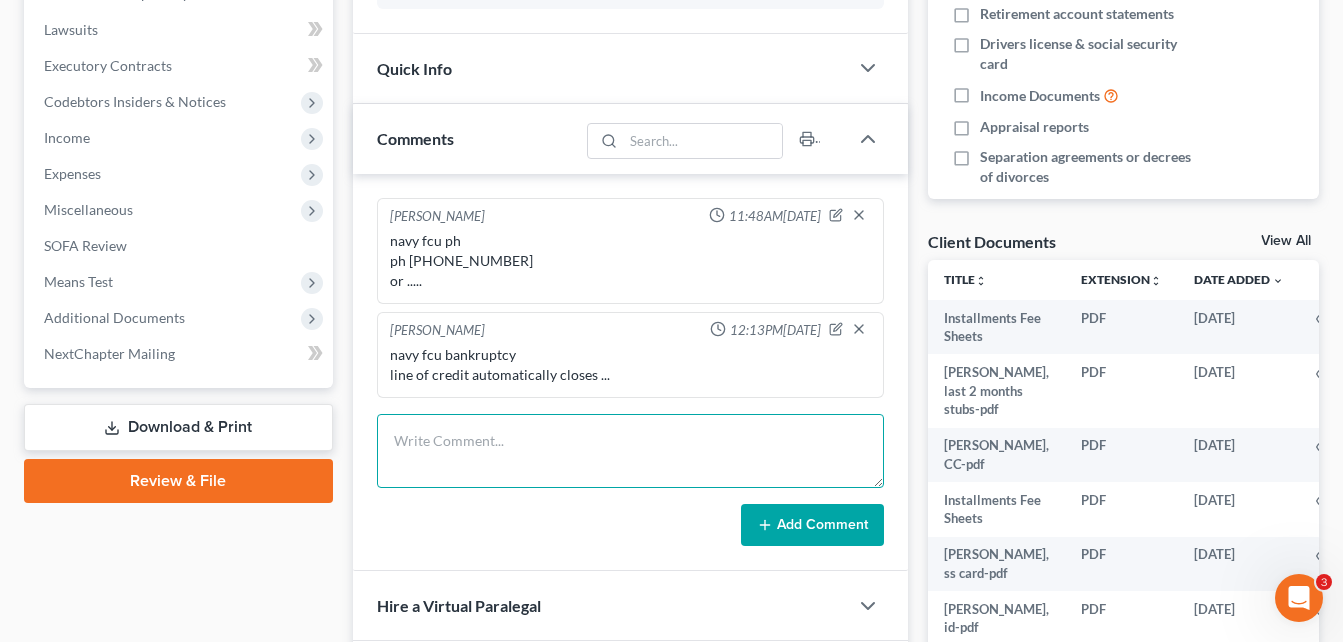 click at bounding box center (630, 451) 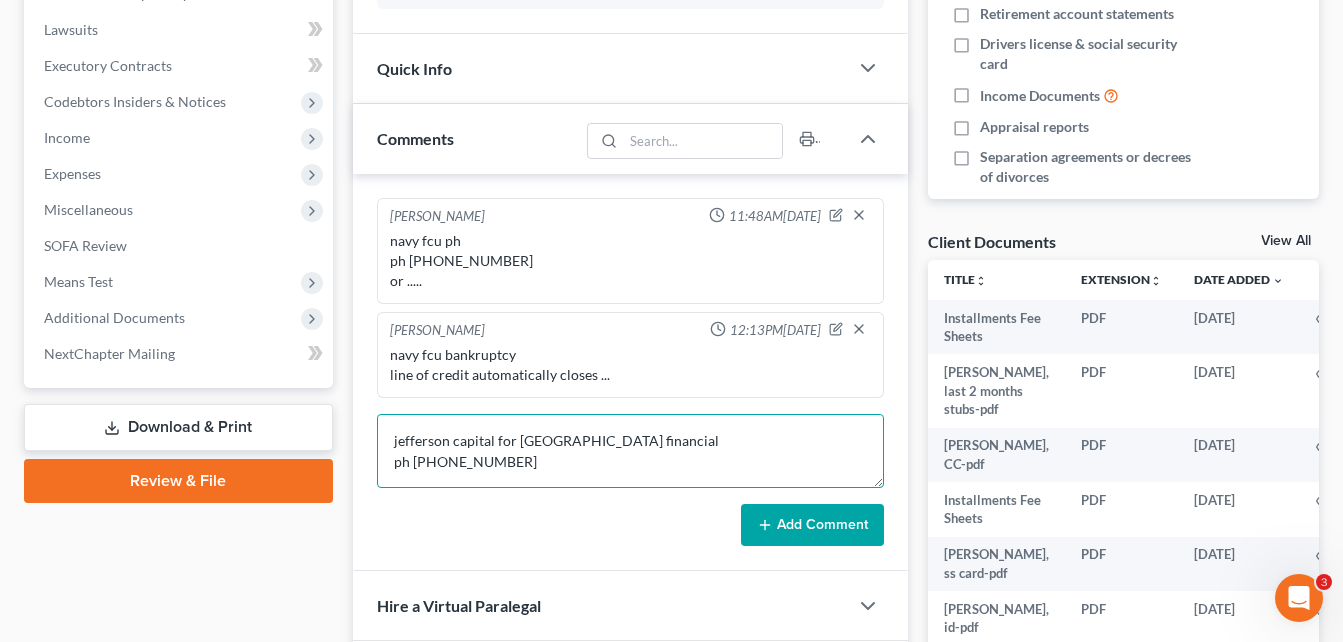 type on "jefferson capital for [GEOGRAPHIC_DATA] financial
ph [PHONE_NUMBER]" 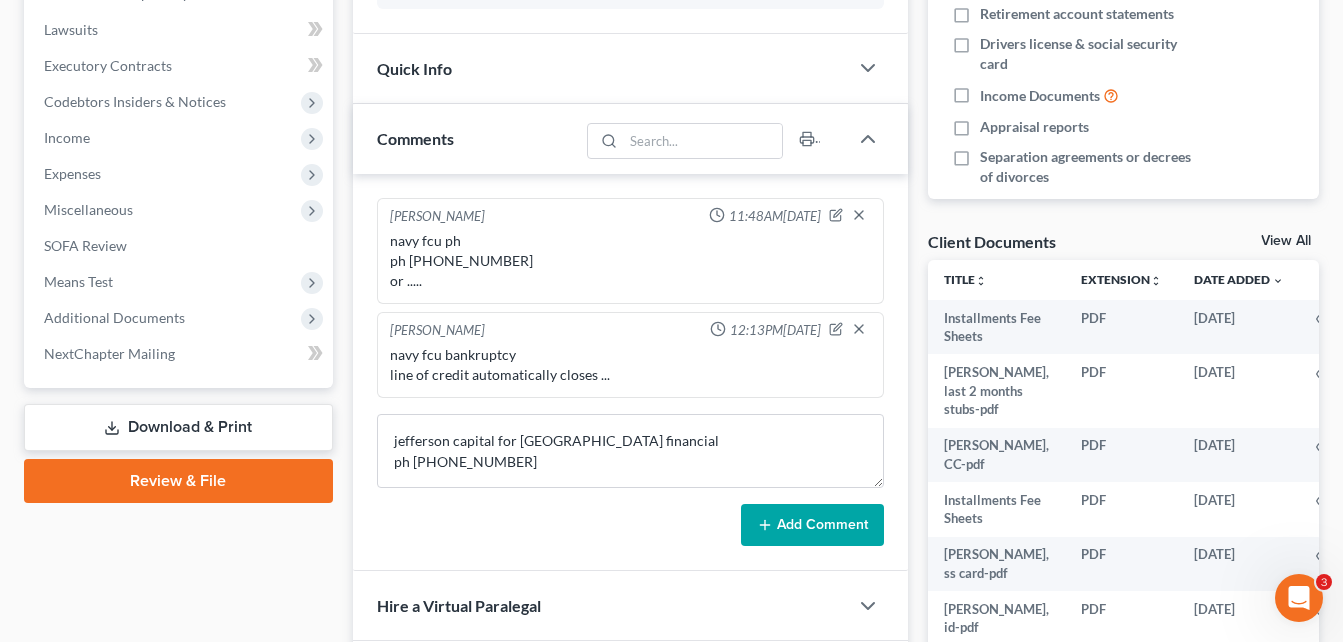 click on "Add Comment" at bounding box center (812, 525) 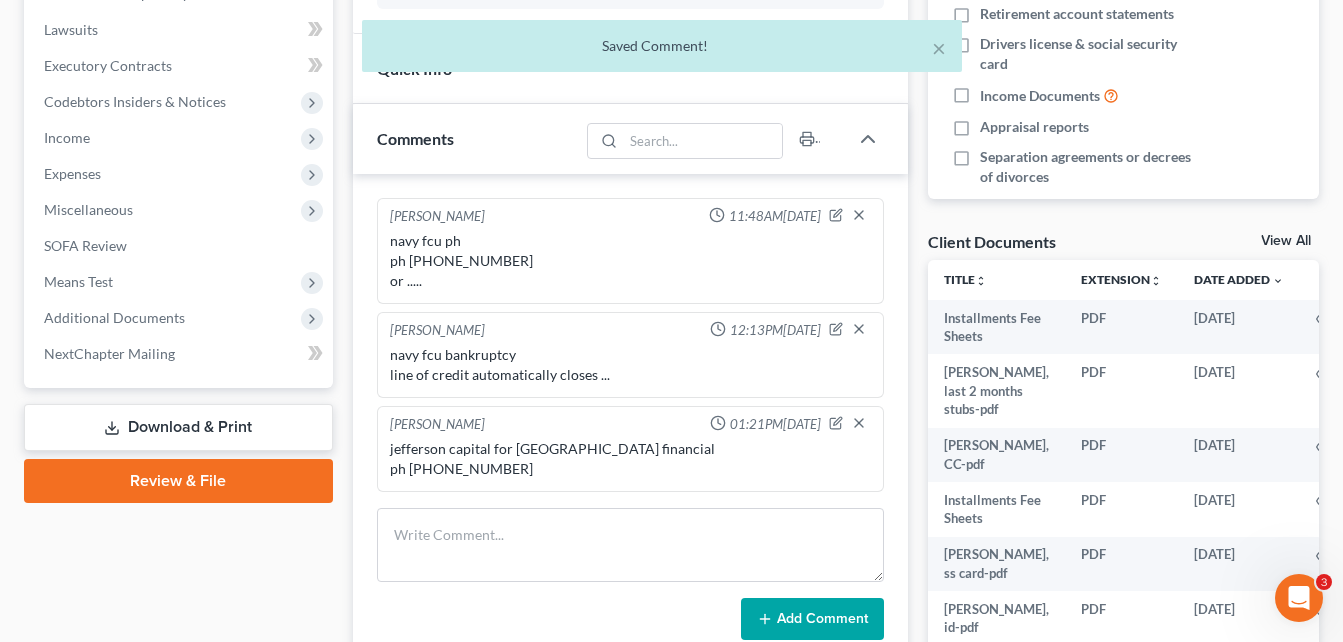 click on "Updates & News × [US_STATE] [GEOGRAPHIC_DATA] Notes Take a look at NextChapter's  District Notes   to see all available forms, plans, and filing options for your court as well as any updates that are coming soon!
[US_STATE] Northern Bankruptcy Court will migrate to NextGen beginning [DATE][DATE] 5:00pm. CM/ECF will be unavailable until we are live on NextGen [DATE][DATE]. Please visit this page regularly for important information and required action.
Need Help Preparing and Filing this Case?  Simply click on the “Hire a Virtual Paralegal” option below! Contact
[PERSON_NAME] [PHONE_NUMBER] mobile [EMAIL_ADDRESS][DOMAIN_NAME] home New Contact
Quick Info Status Discharged Discharged & Reported Discharge Litigation Dismissal Notice Dismissed Dismissed & Litigation Filed Filed / Pre 341 Inactive In Progress Lead Lost Lead Plan Confirmation Plan Failing Possible Post 341 Pre Confirmation Preparing to File Ready to File Ready to Sign Rejected Retained To Review" at bounding box center [630, 274] 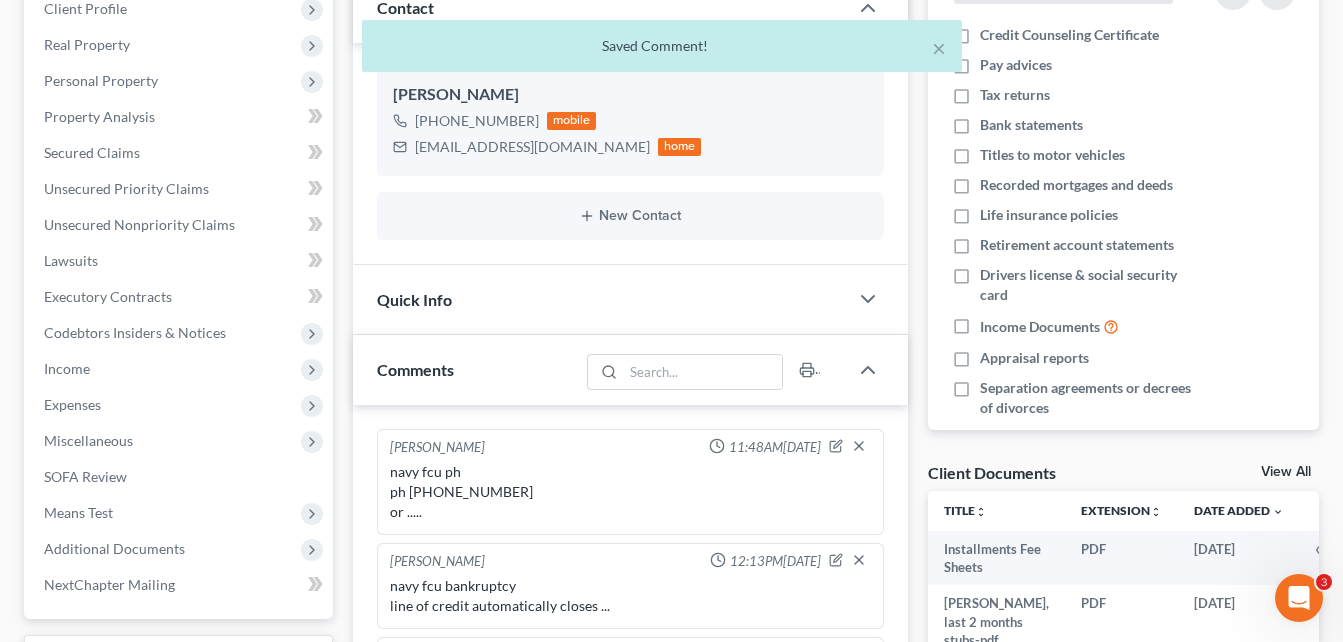 scroll, scrollTop: 0, scrollLeft: 0, axis: both 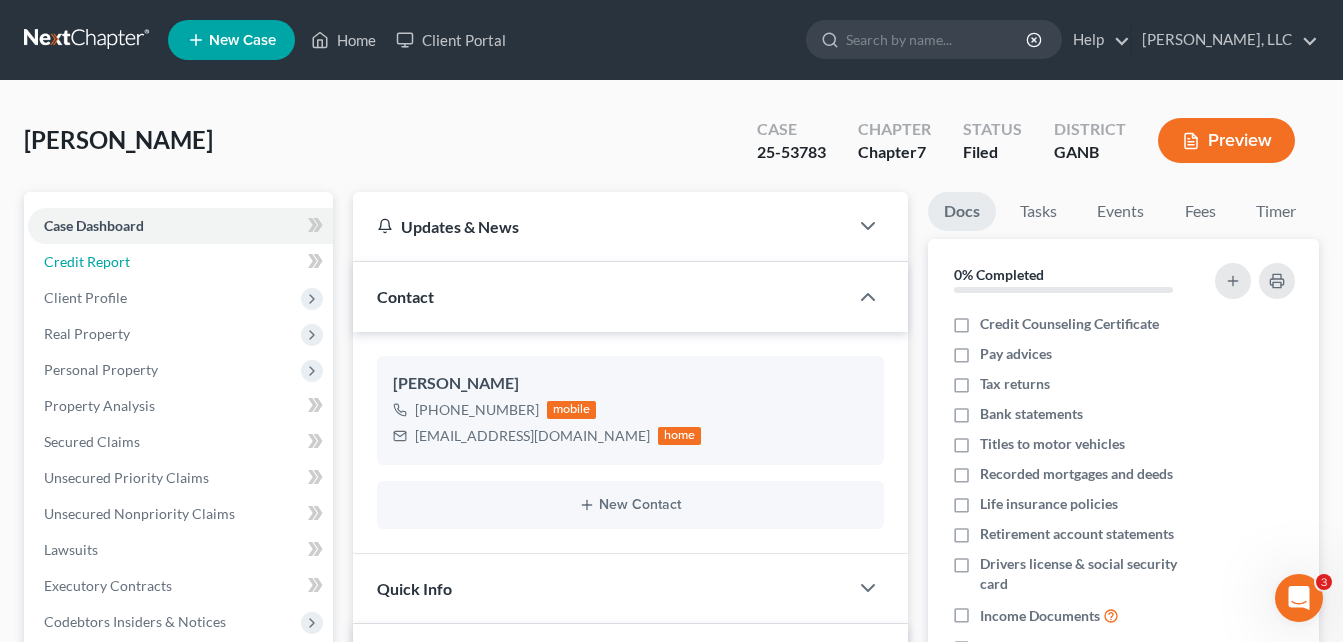 drag, startPoint x: 102, startPoint y: 265, endPoint x: 409, endPoint y: 319, distance: 311.713 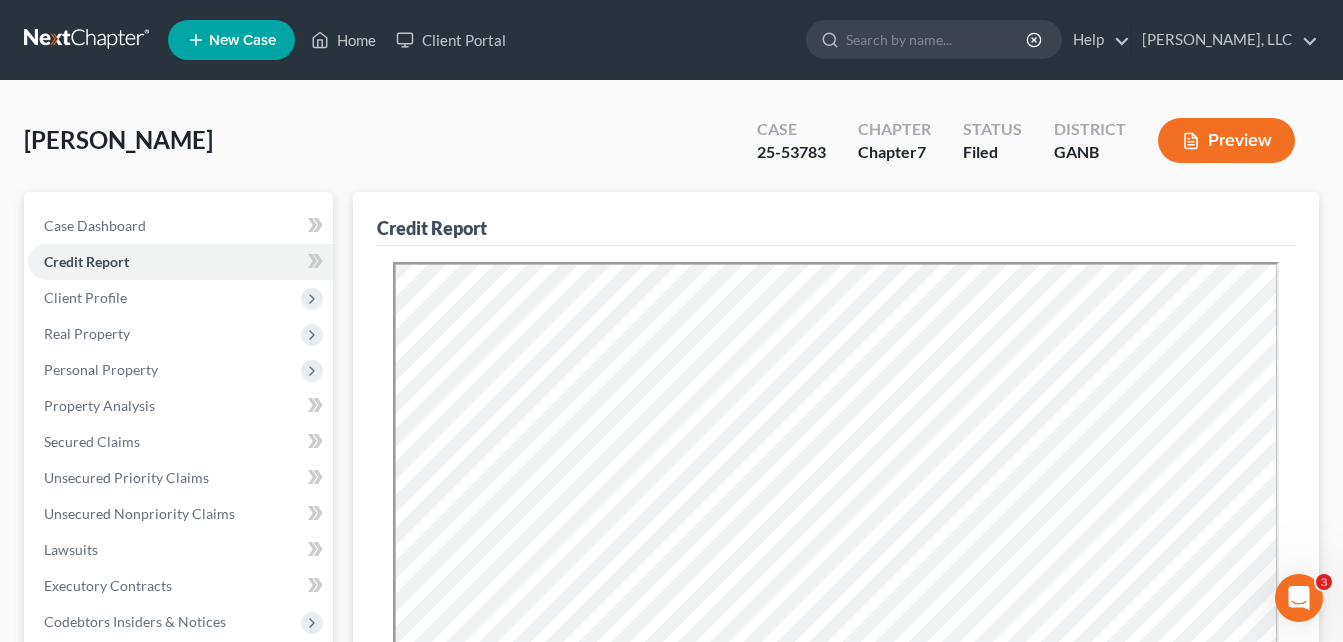 scroll, scrollTop: 0, scrollLeft: 0, axis: both 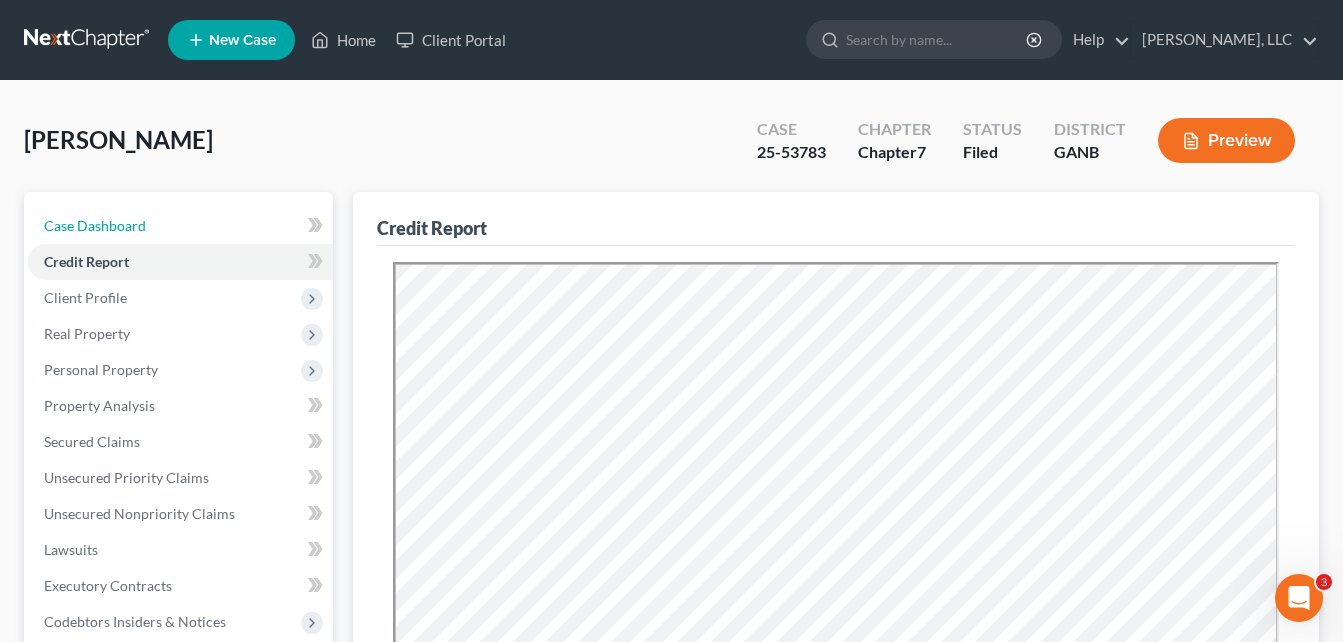 drag, startPoint x: 137, startPoint y: 236, endPoint x: 289, endPoint y: 134, distance: 183.05191 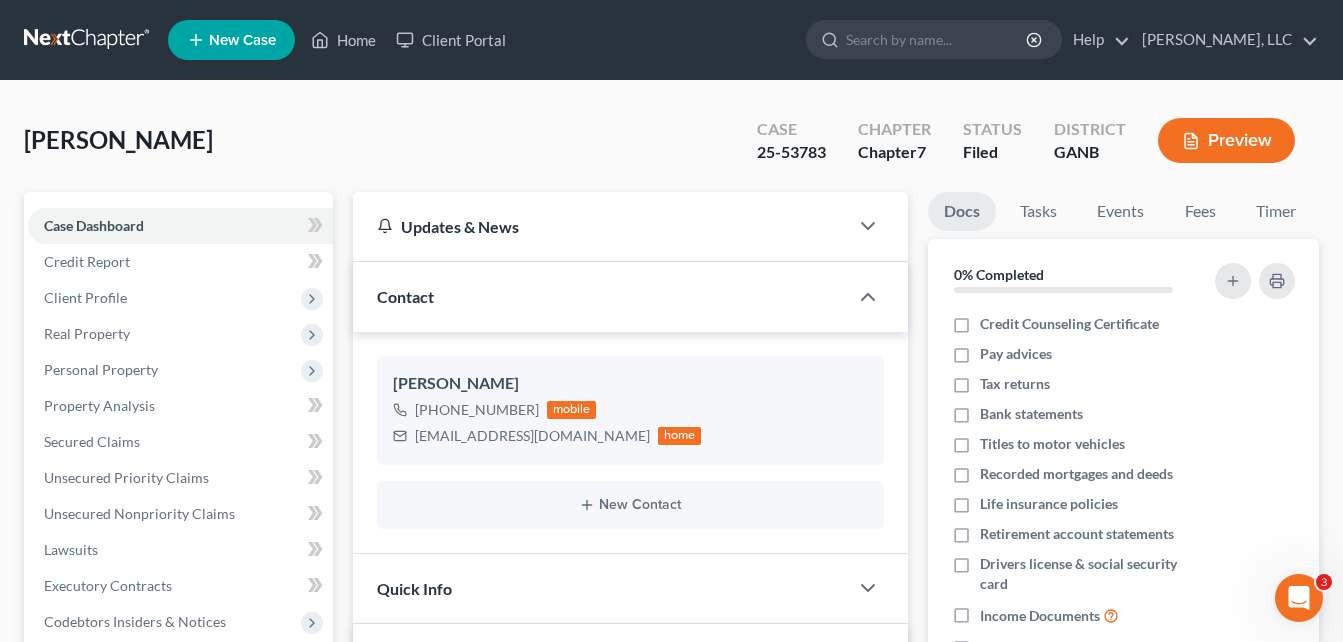 click on "[PERSON_NAME] Upgraded Case 25-53783 Chapter Chapter  7 Status Filed District GANB Preview" at bounding box center (671, 148) 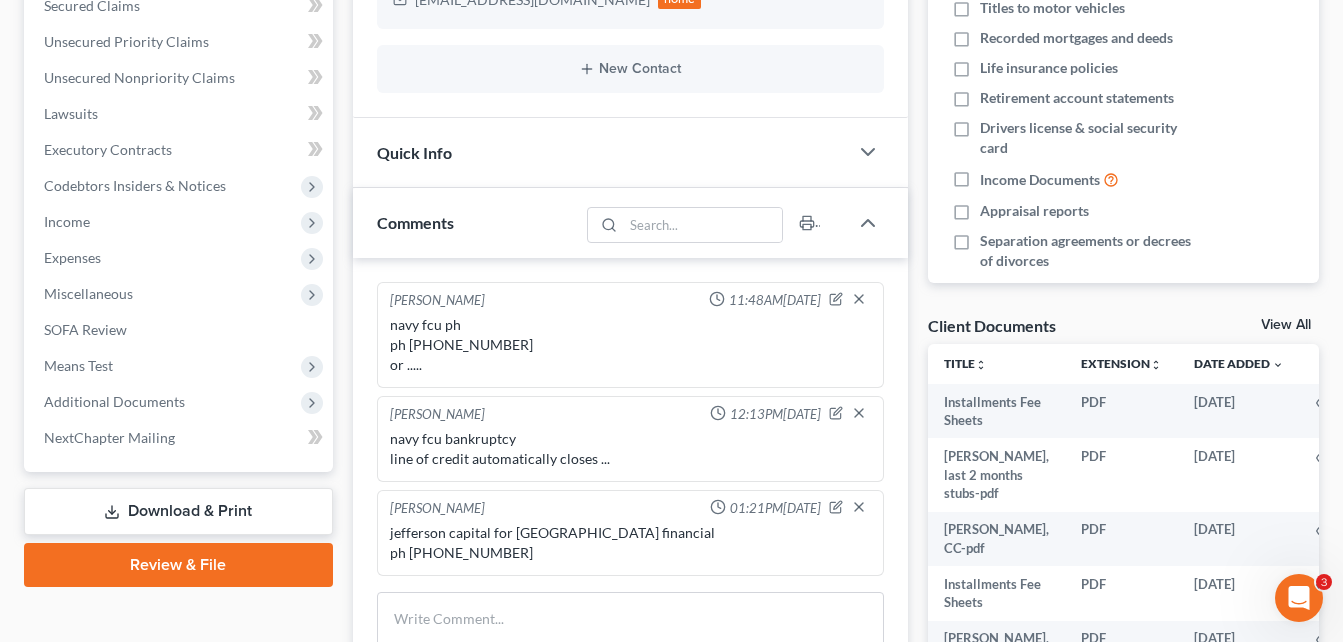 scroll, scrollTop: 480, scrollLeft: 0, axis: vertical 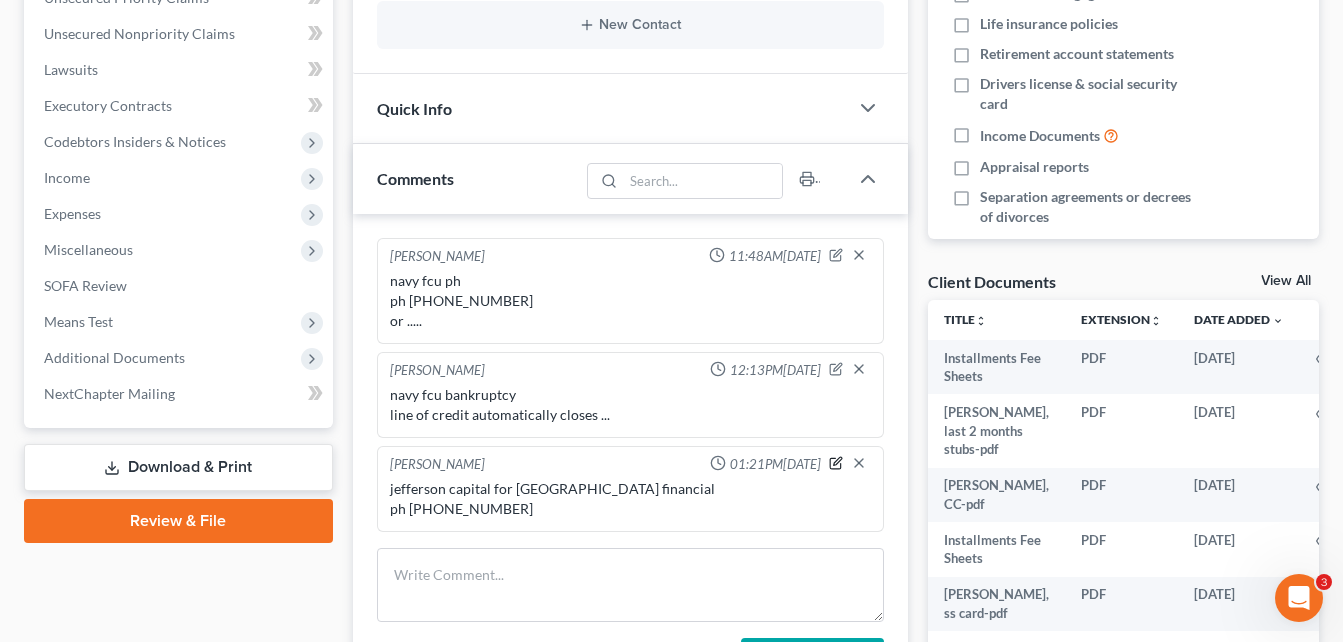 click 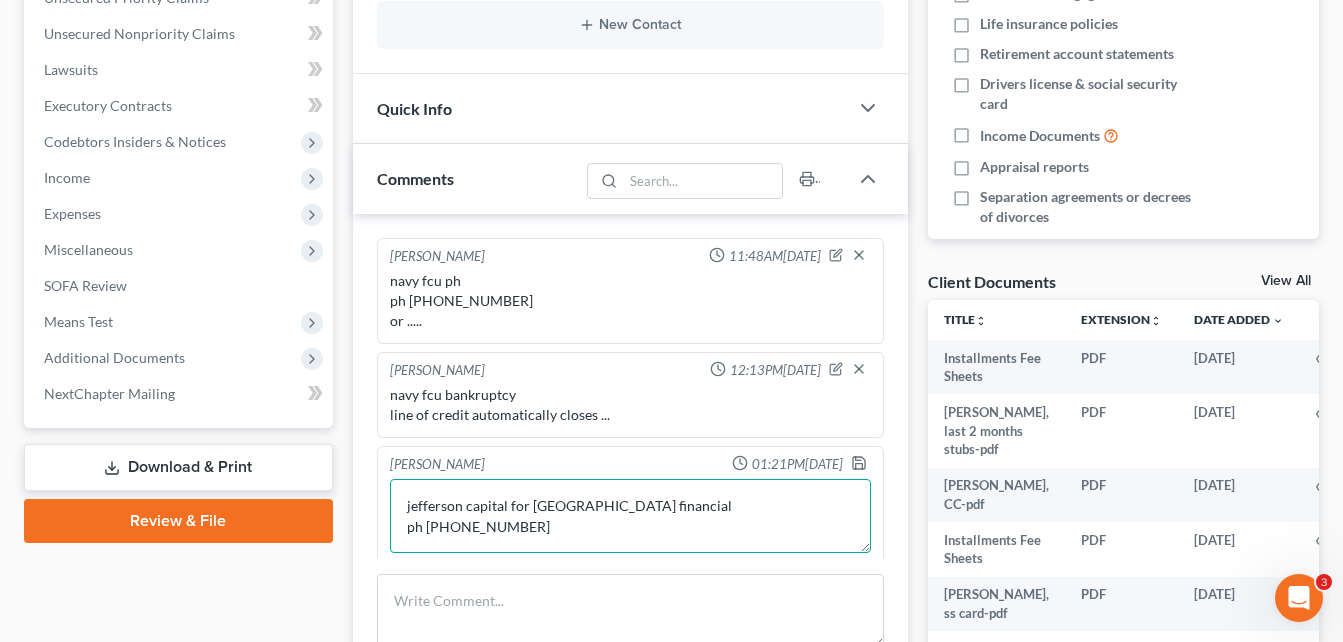 click on "jefferson capital for [GEOGRAPHIC_DATA] financial
ph [PHONE_NUMBER]" at bounding box center [630, 516] 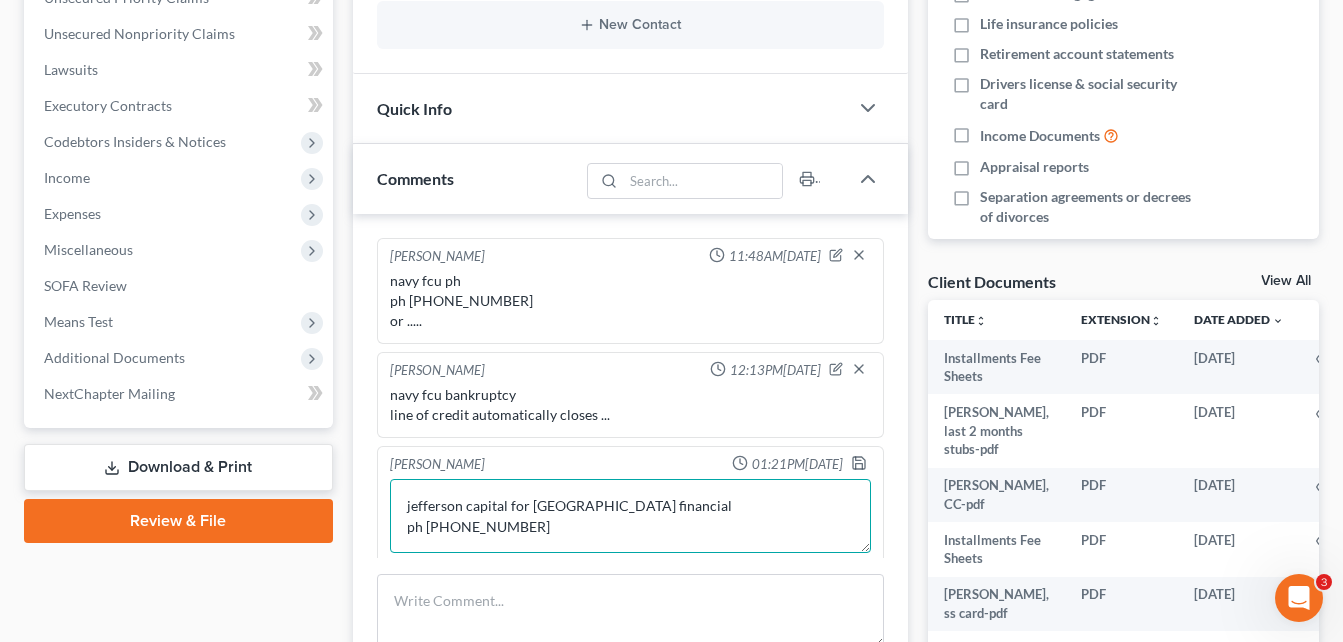 scroll, scrollTop: 26, scrollLeft: 0, axis: vertical 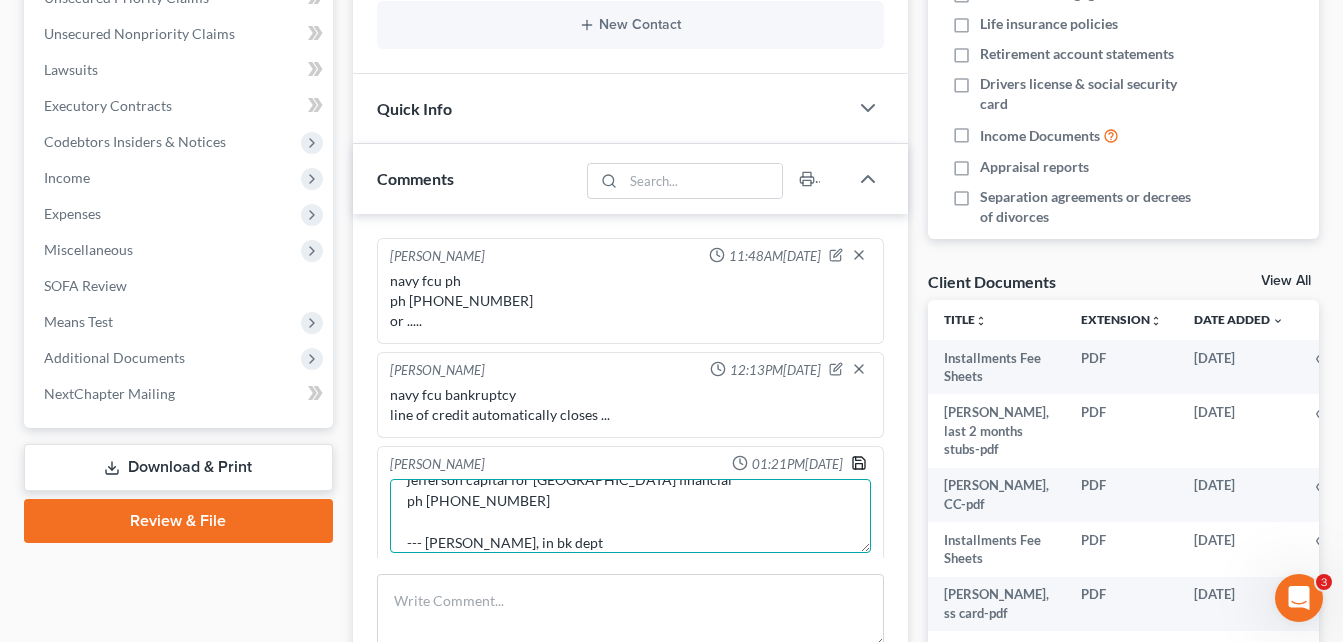 type on "jefferson capital for [GEOGRAPHIC_DATA] financial
ph [PHONE_NUMBER]
--- [PERSON_NAME], in bk dept" 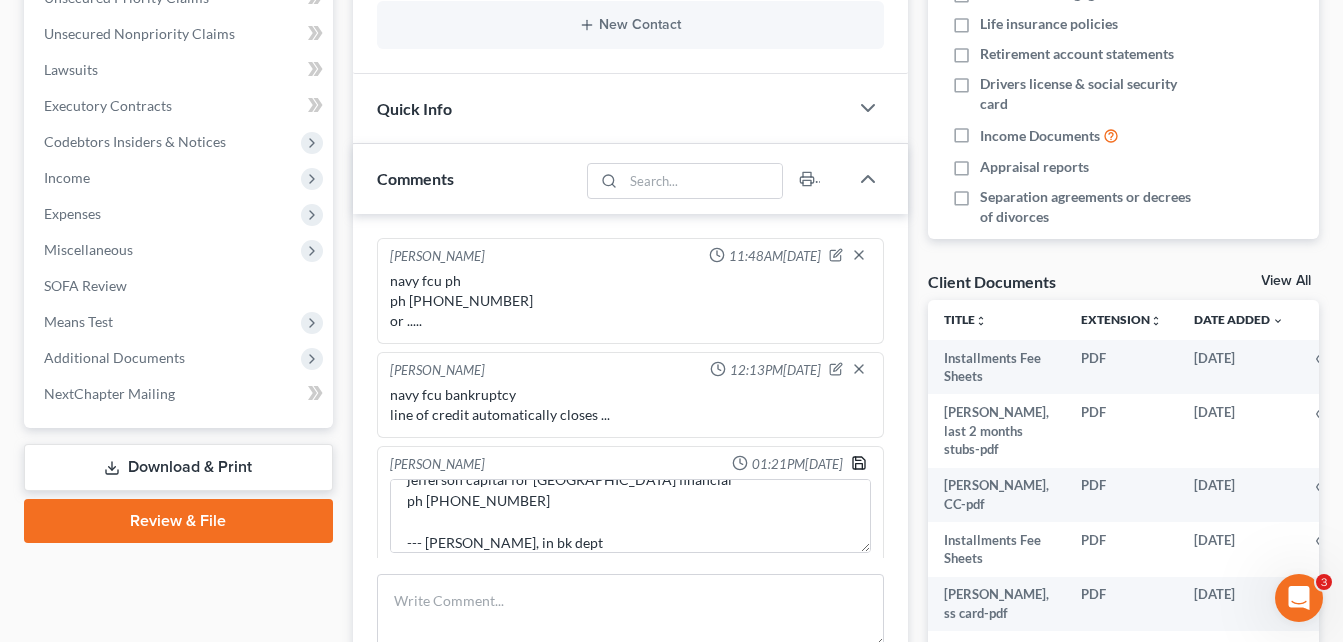 click 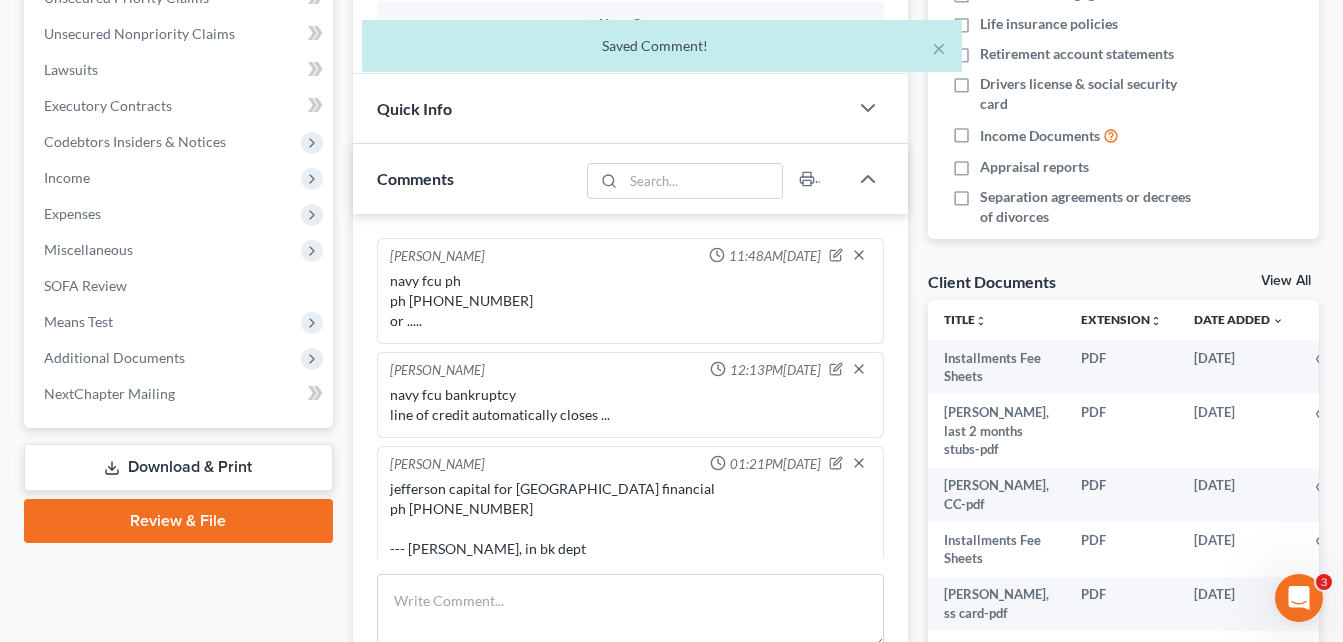 scroll, scrollTop: 14, scrollLeft: 0, axis: vertical 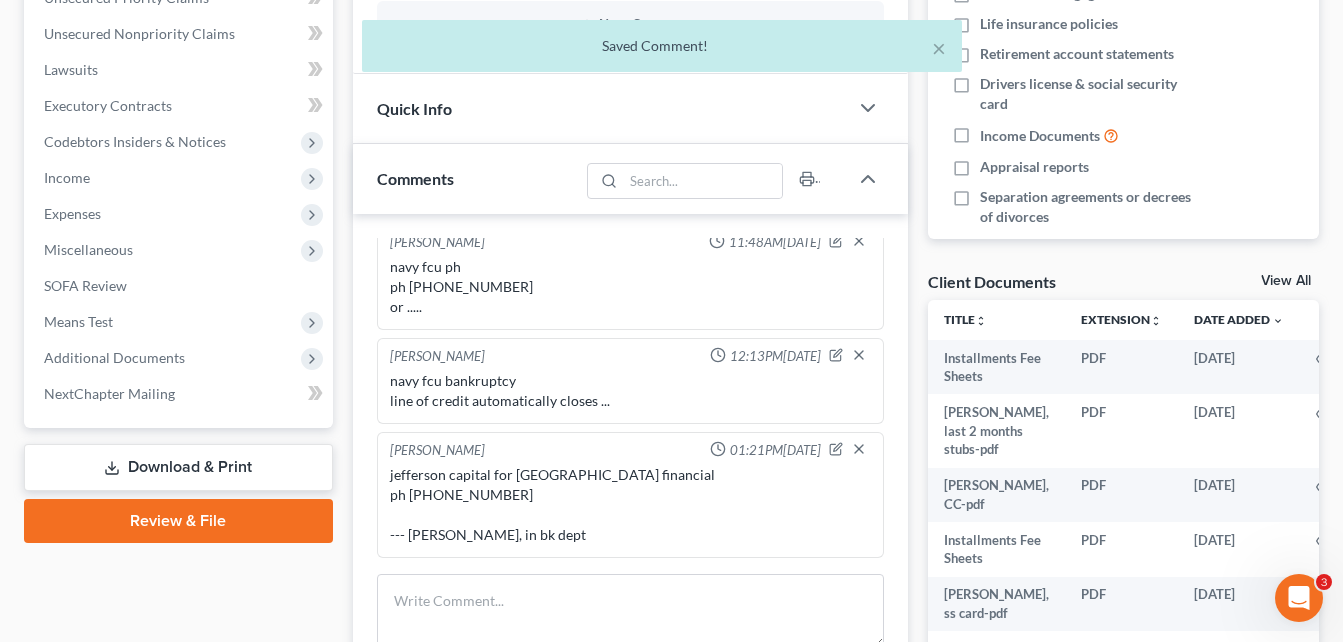 click on "Updates & News × [US_STATE] [GEOGRAPHIC_DATA] Notes Take a look at NextChapter's  District Notes   to see all available forms, plans, and filing options for your court as well as any updates that are coming soon!
[US_STATE] Northern Bankruptcy Court will migrate to NextGen beginning [DATE][DATE] 5:00pm. CM/ECF will be unavailable until we are live on NextGen [DATE][DATE]. Please visit this page regularly for important information and required action.
Need Help Preparing and Filing this Case?  Simply click on the “Hire a Virtual Paralegal” option below! Contact
[PERSON_NAME] [PHONE_NUMBER] mobile [EMAIL_ADDRESS][DOMAIN_NAME] home New Contact
Quick Info Status Discharged Discharged & Reported Discharge Litigation Dismissal Notice Dismissed Dismissed & Litigation Filed Filed / Pre 341 Inactive In Progress Lead Lost Lead Plan Confirmation Plan Failing Possible Post 341 Pre Confirmation Preparing to File Ready to File Ready to Sign Rejected Retained To Review" at bounding box center [630, 327] 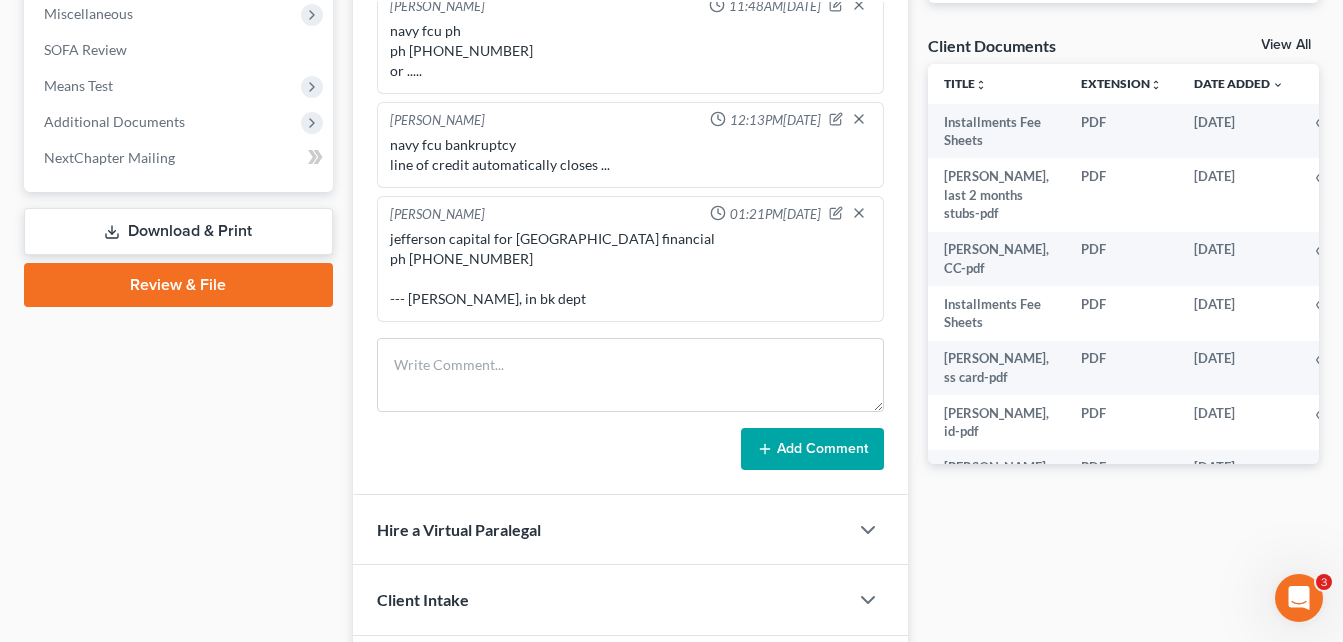 scroll, scrollTop: 720, scrollLeft: 0, axis: vertical 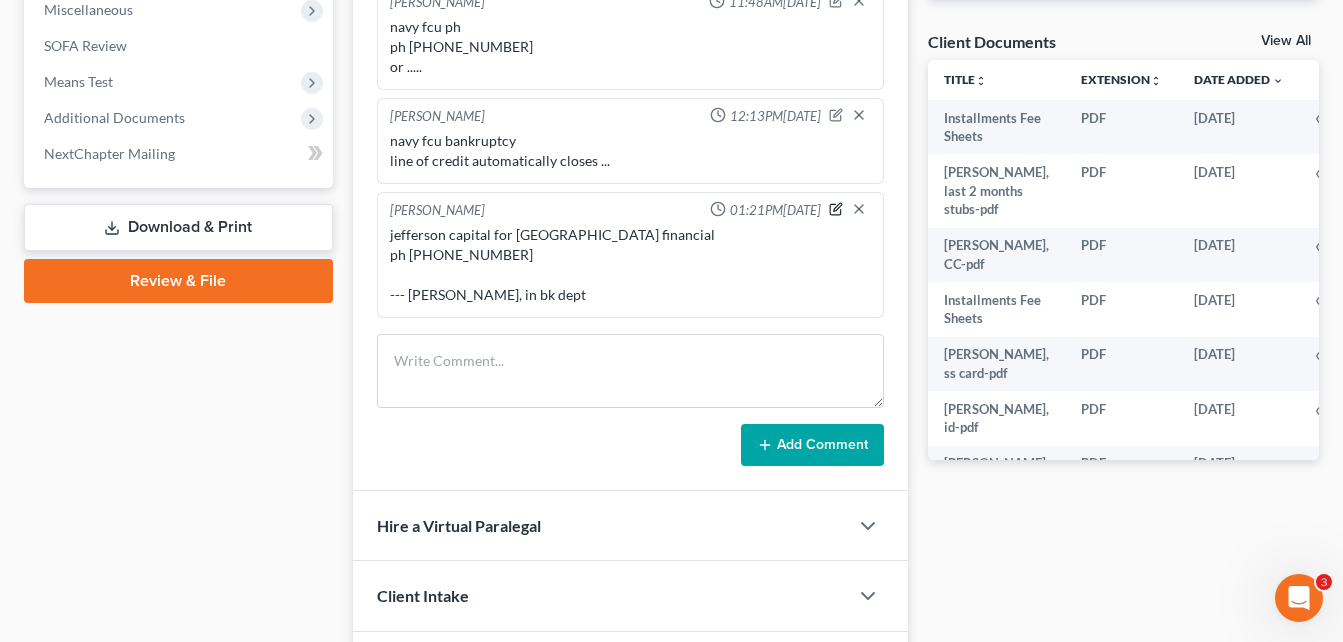 click 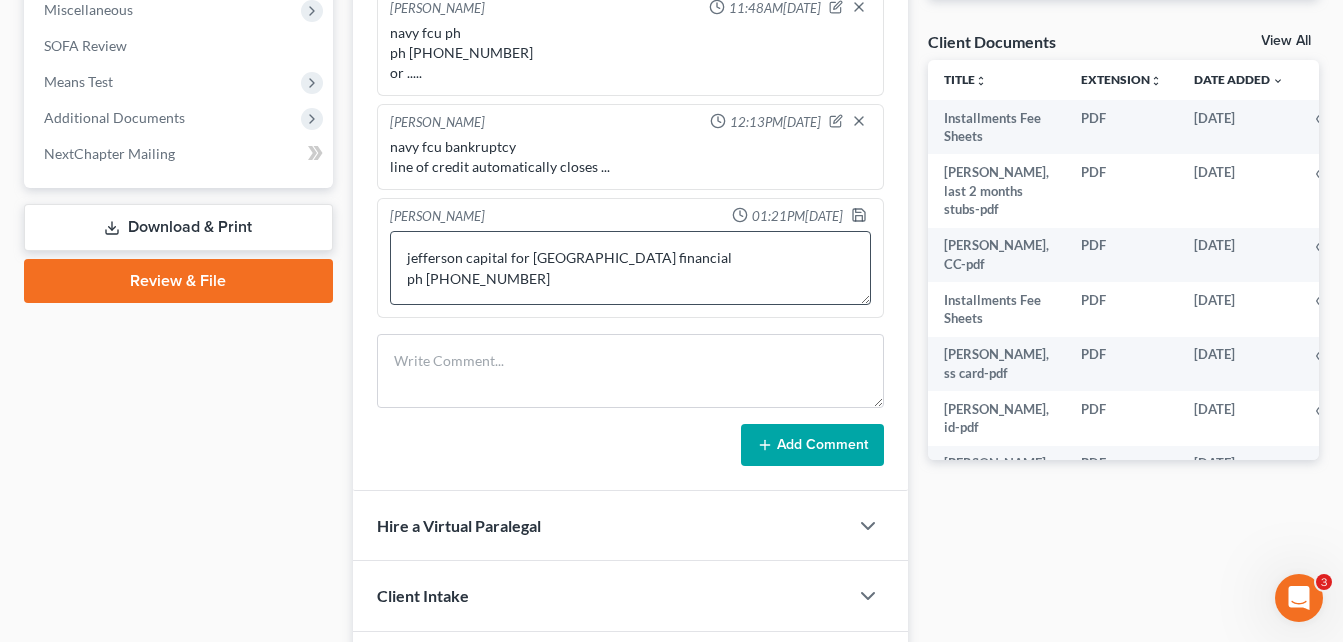 scroll, scrollTop: 8, scrollLeft: 0, axis: vertical 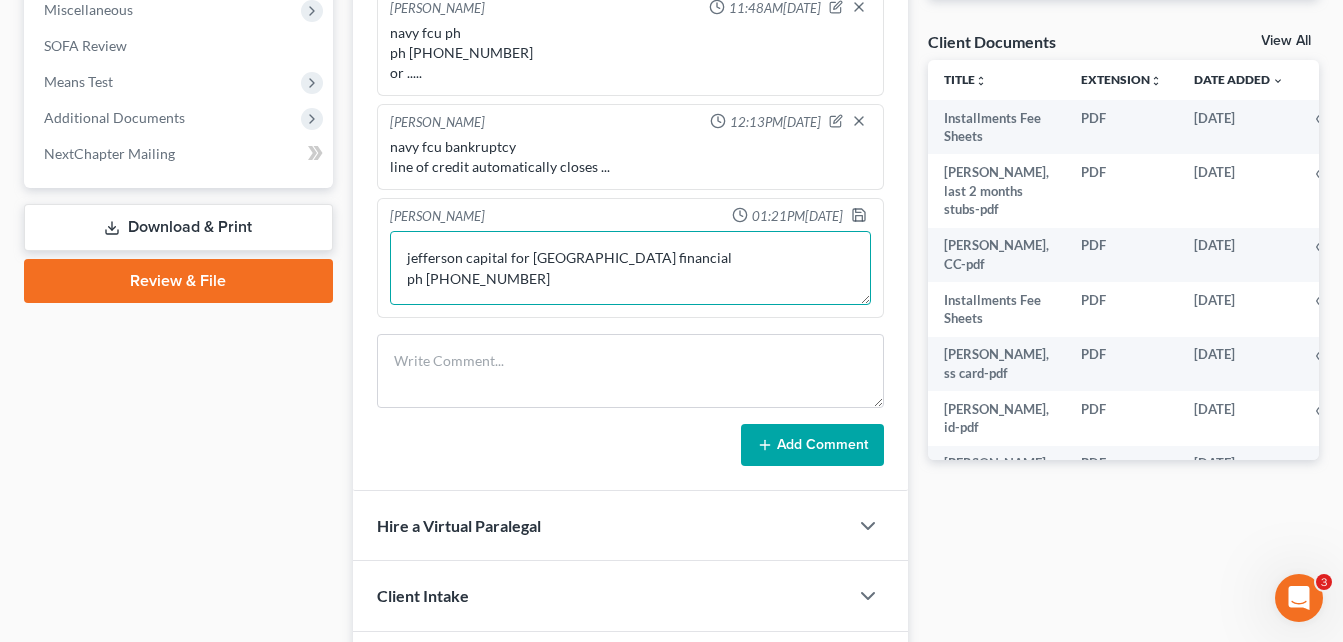 click on "jefferson capital for [GEOGRAPHIC_DATA] financial
ph [PHONE_NUMBER]
--- [PERSON_NAME], in bk dept" at bounding box center [630, 268] 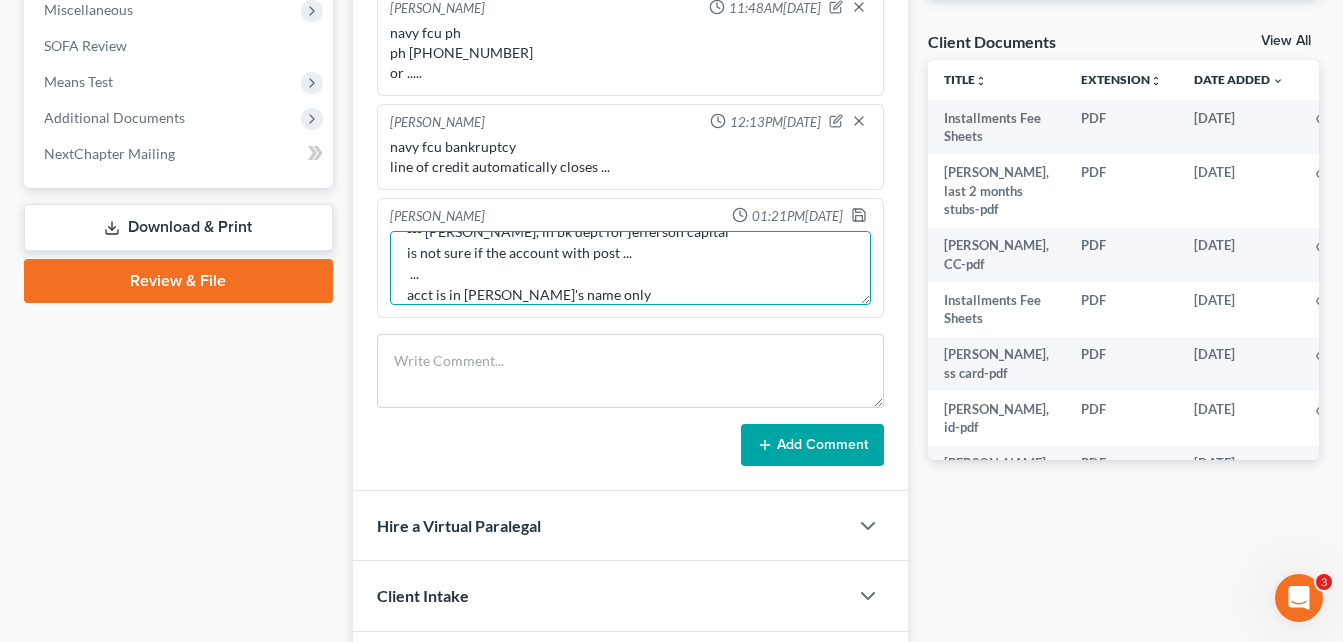 scroll, scrollTop: 110, scrollLeft: 0, axis: vertical 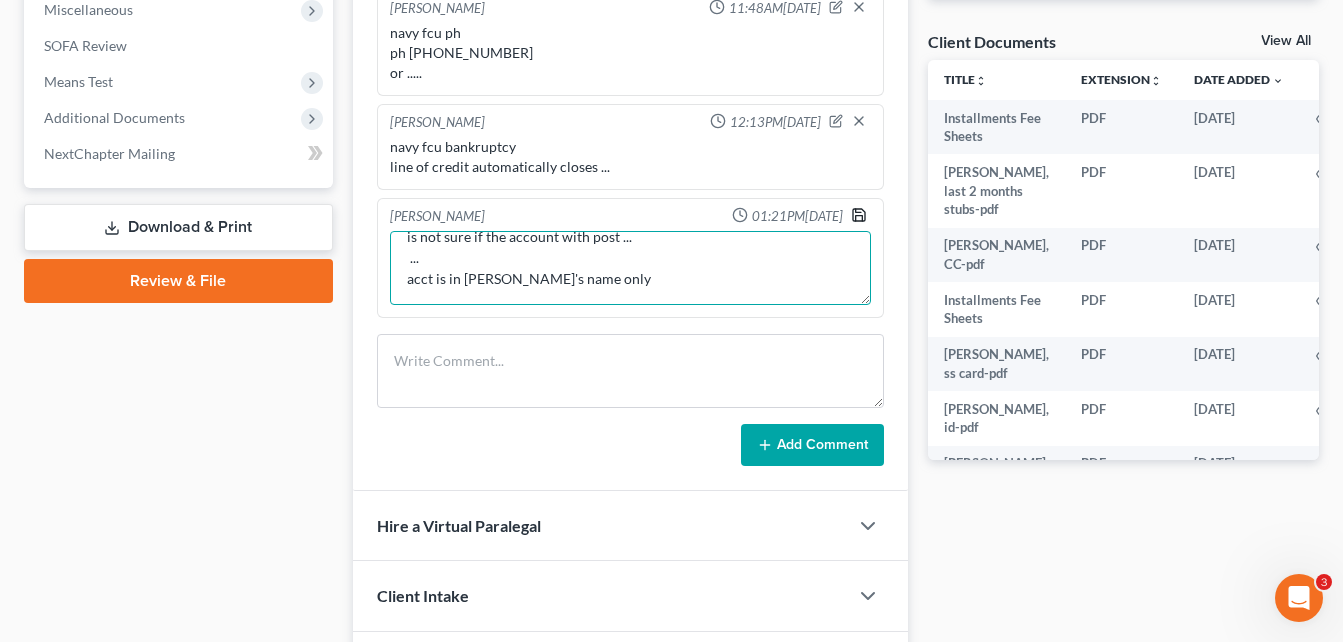 type on "jefferson capital contact number for westlake financial
ph [PHONE_NUMBER]
--- [PERSON_NAME], in bk dept for jefferson capital
is not sure if the account with post ...
...
acct is in [PERSON_NAME]'s name only" 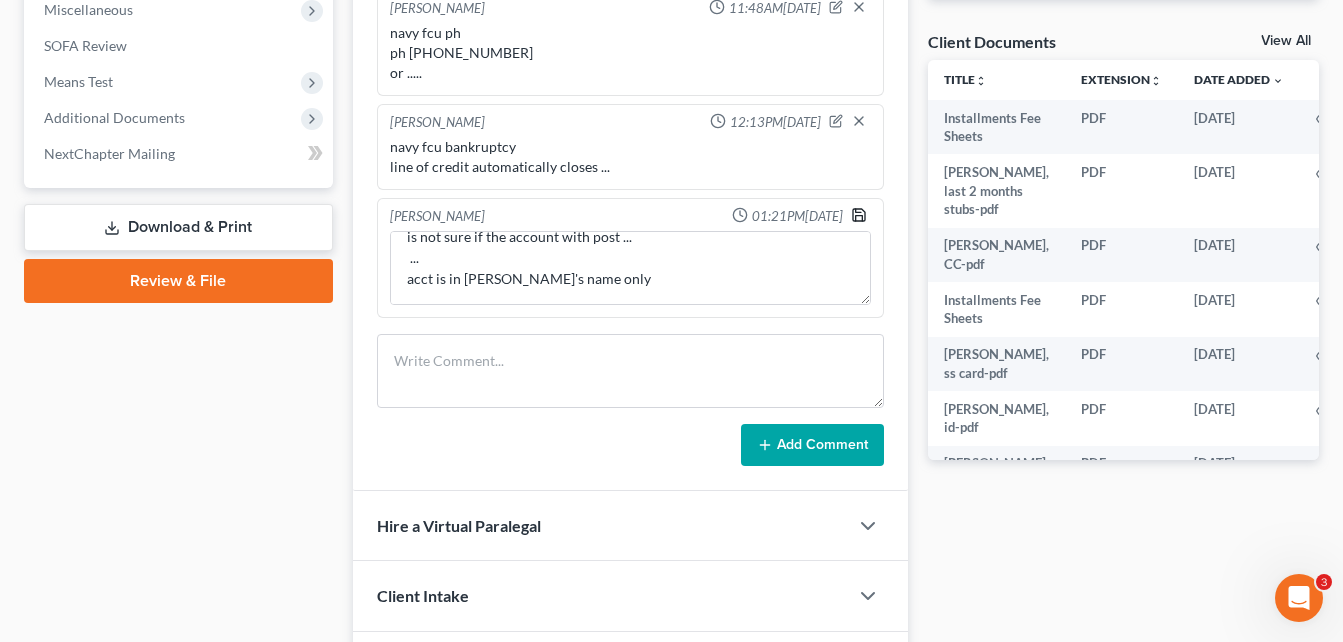 click 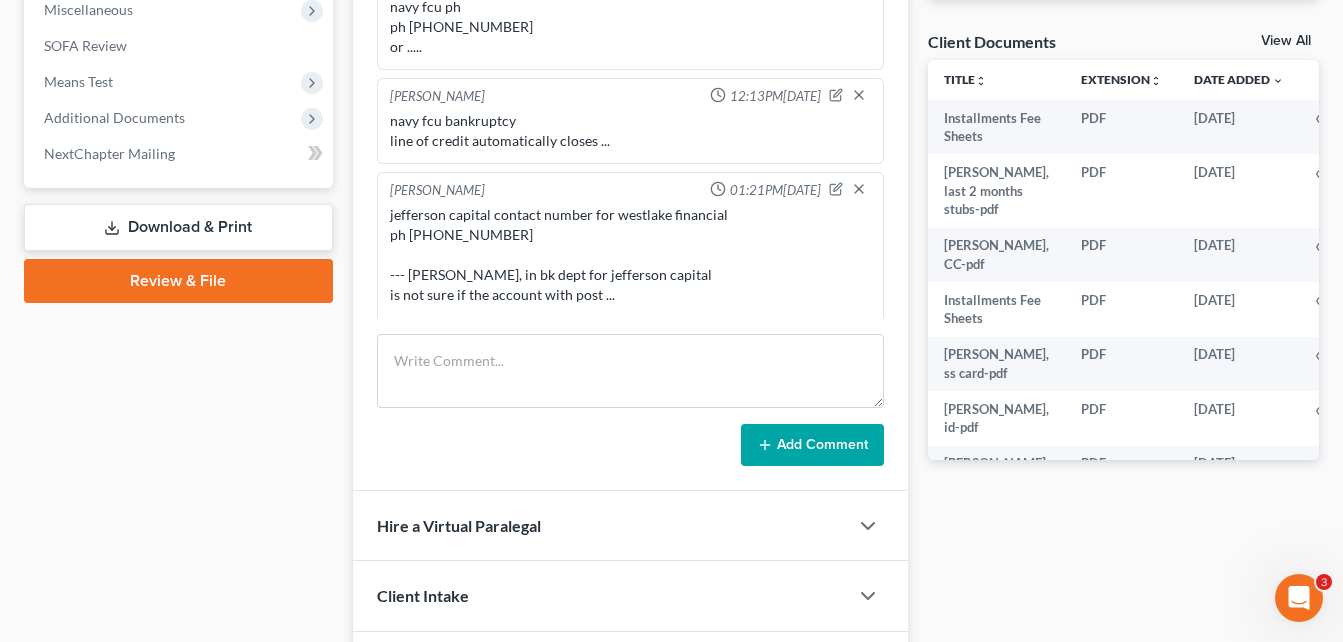 scroll, scrollTop: 0, scrollLeft: 0, axis: both 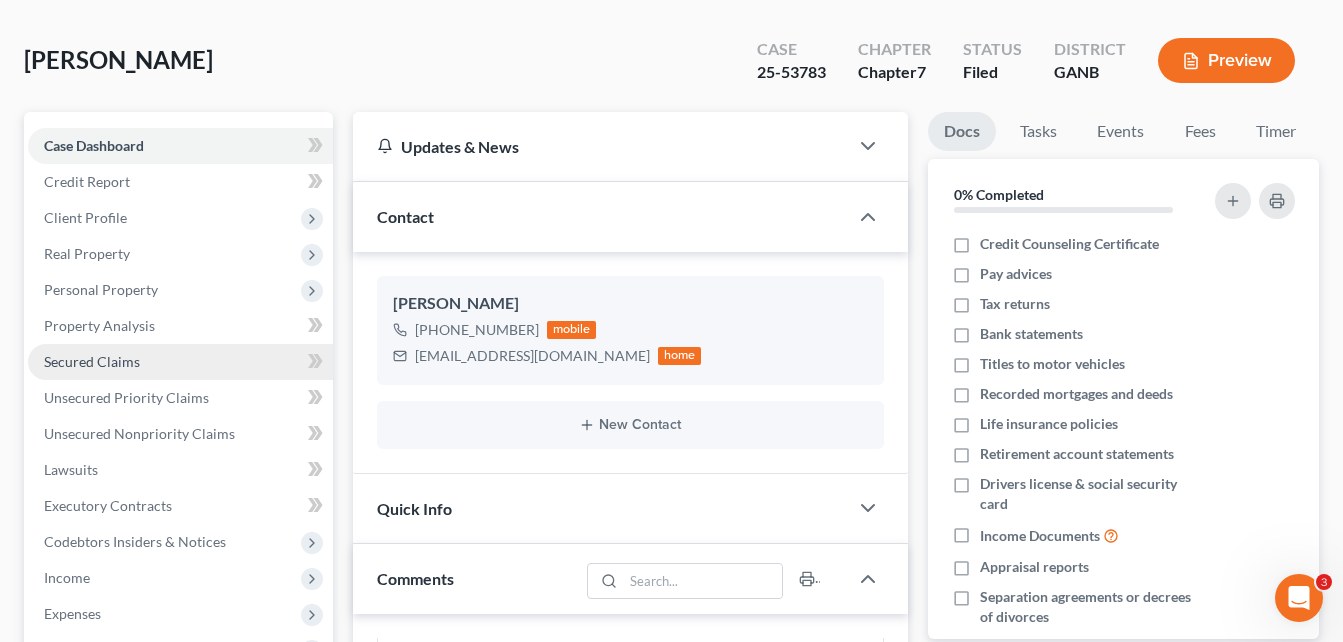 click on "Secured Claims" at bounding box center (180, 362) 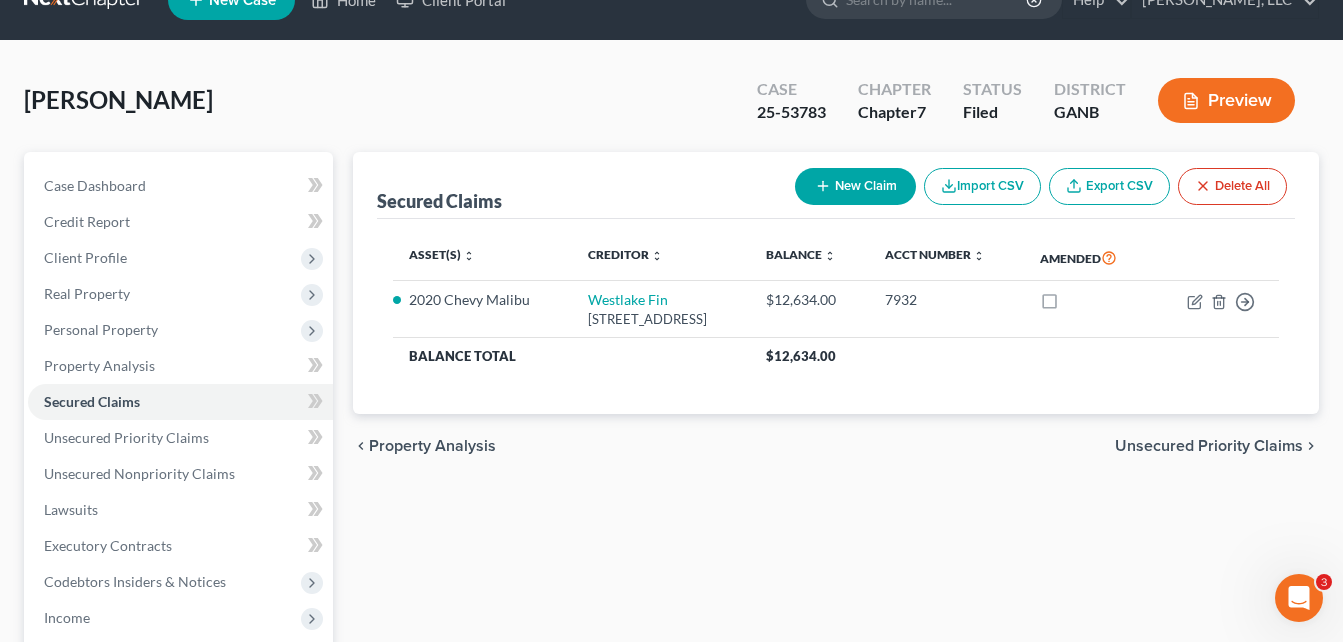 scroll, scrollTop: 0, scrollLeft: 0, axis: both 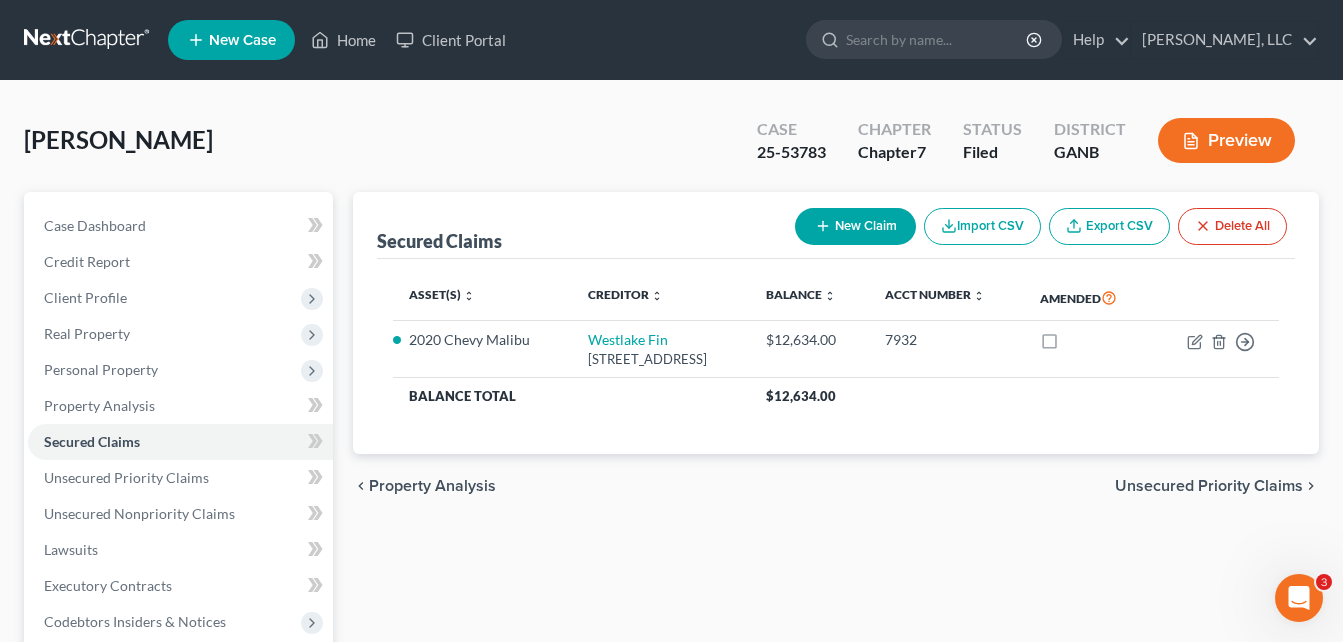 click on "[PERSON_NAME] Upgraded Case 25-53783 Chapter Chapter  7 Status Filed District GANB Preview Petition Navigation
Case Dashboard
Payments
Invoices
Payments
Payments
Credit Report" at bounding box center [671, 572] 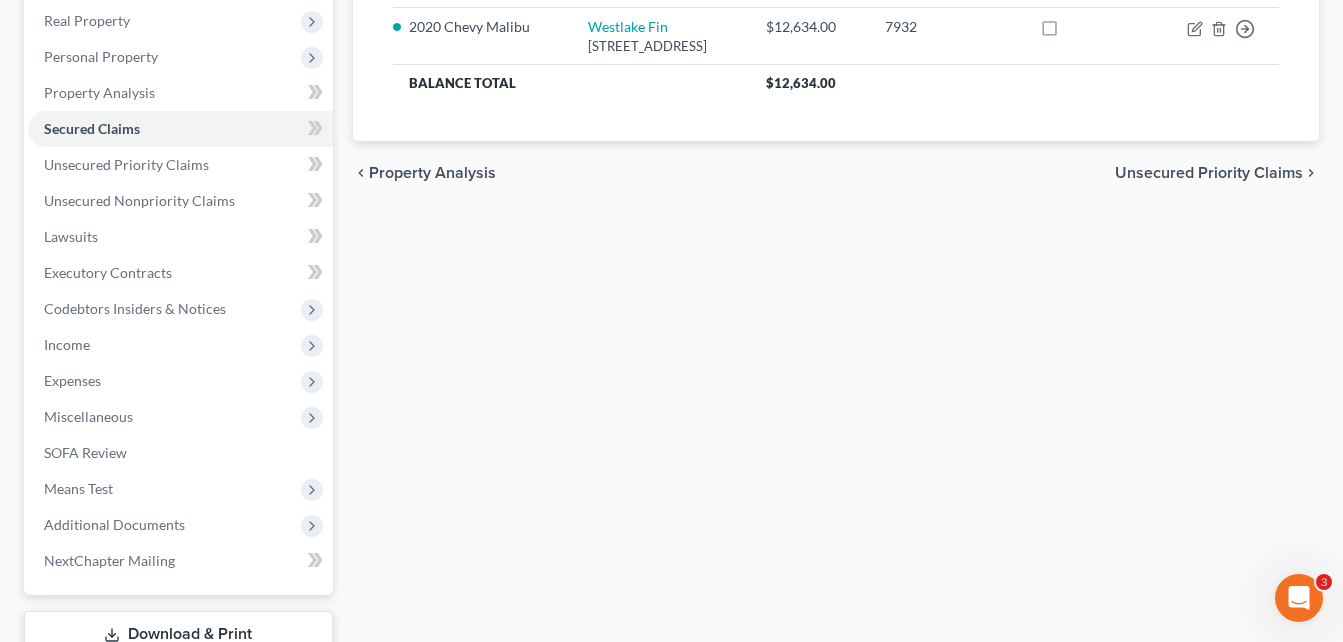 scroll, scrollTop: 457, scrollLeft: 0, axis: vertical 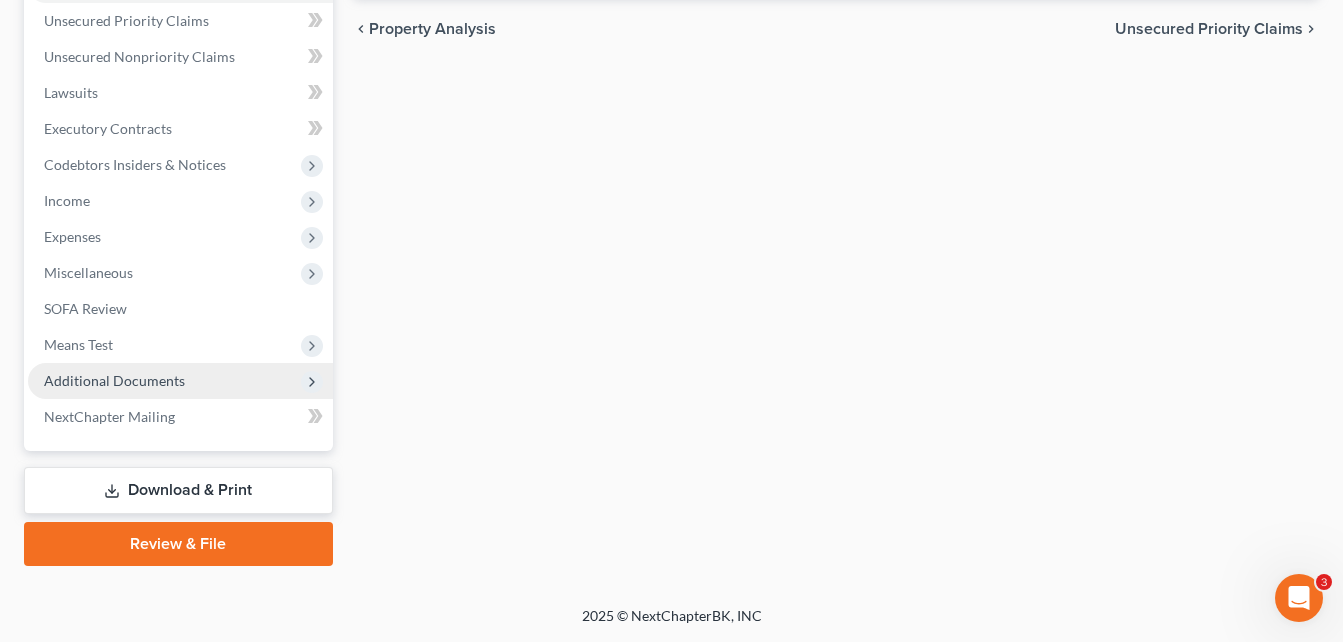 click on "Additional Documents" at bounding box center [114, 380] 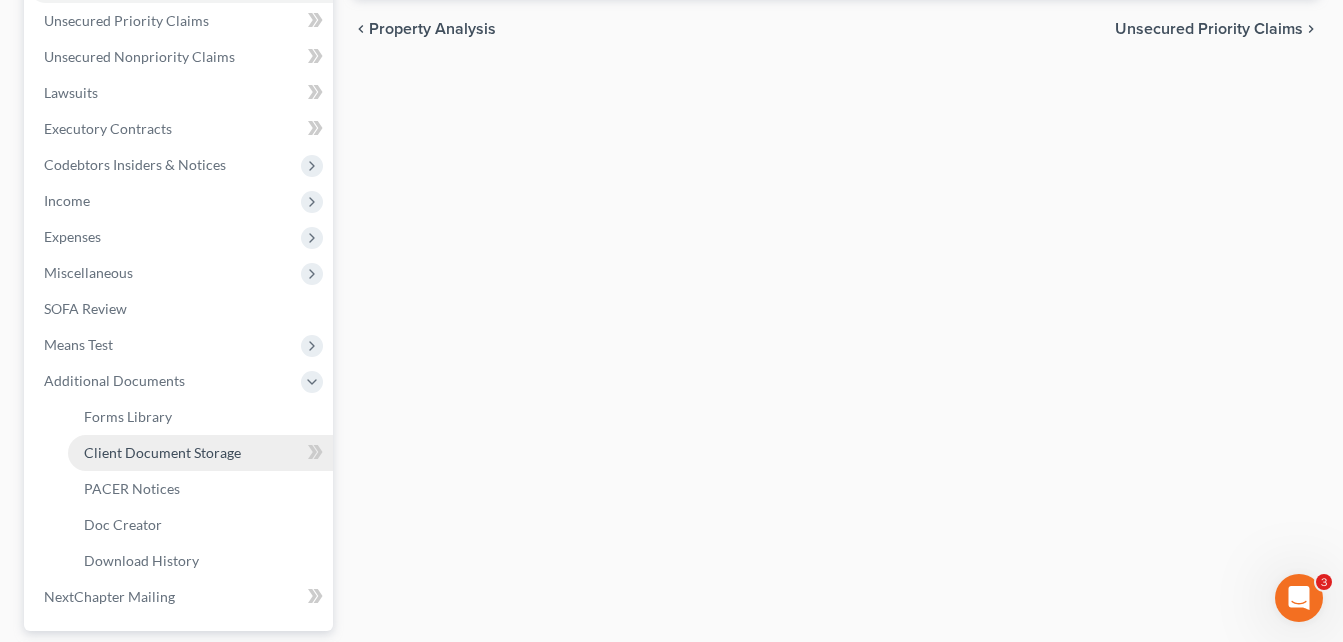 click on "Client Document Storage" at bounding box center (162, 452) 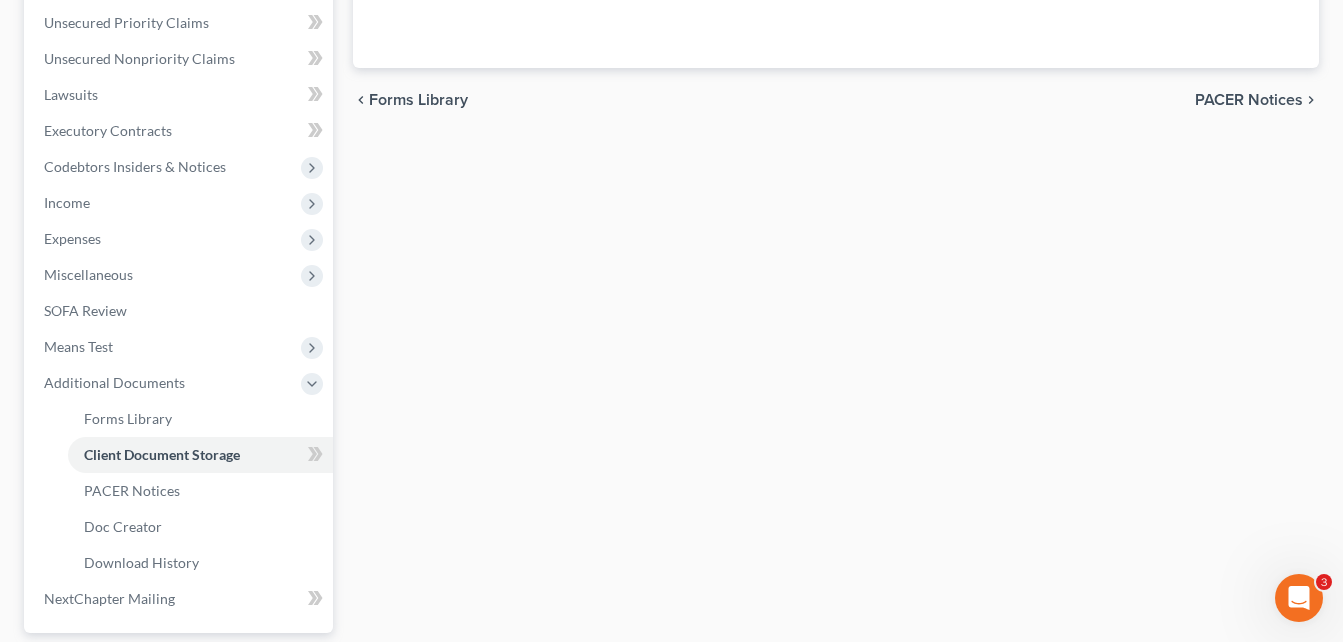 scroll, scrollTop: 0, scrollLeft: 0, axis: both 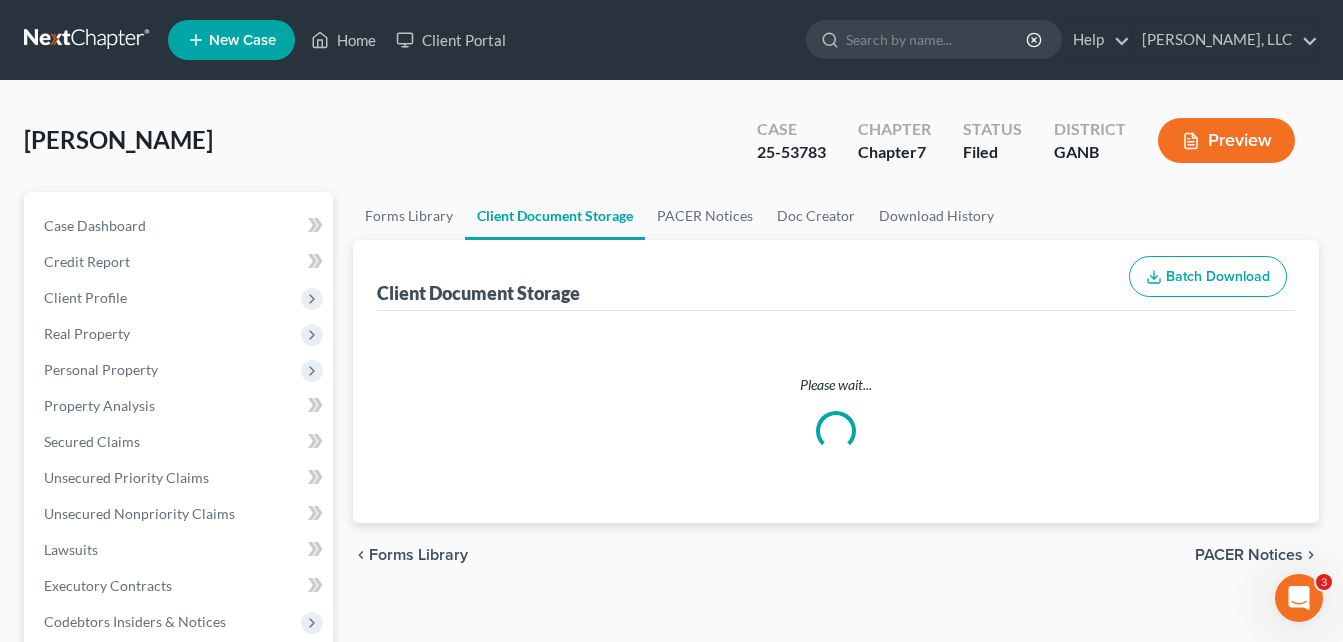 select on "5" 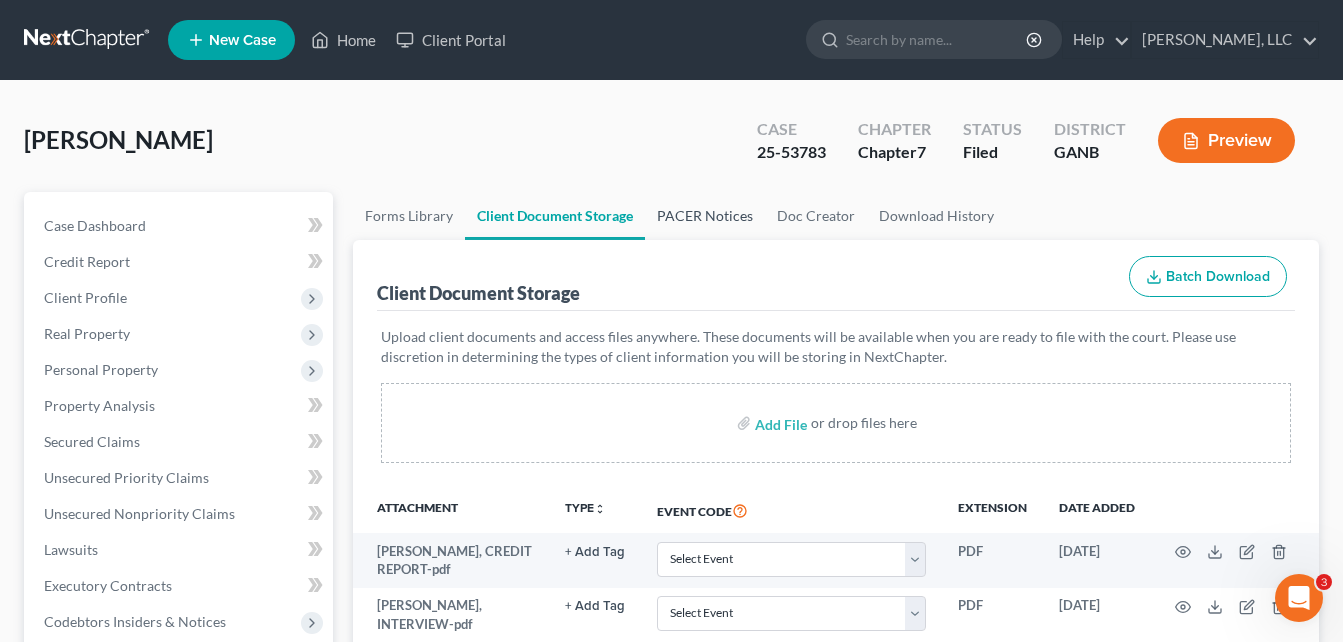 click on "PACER Notices" at bounding box center (705, 216) 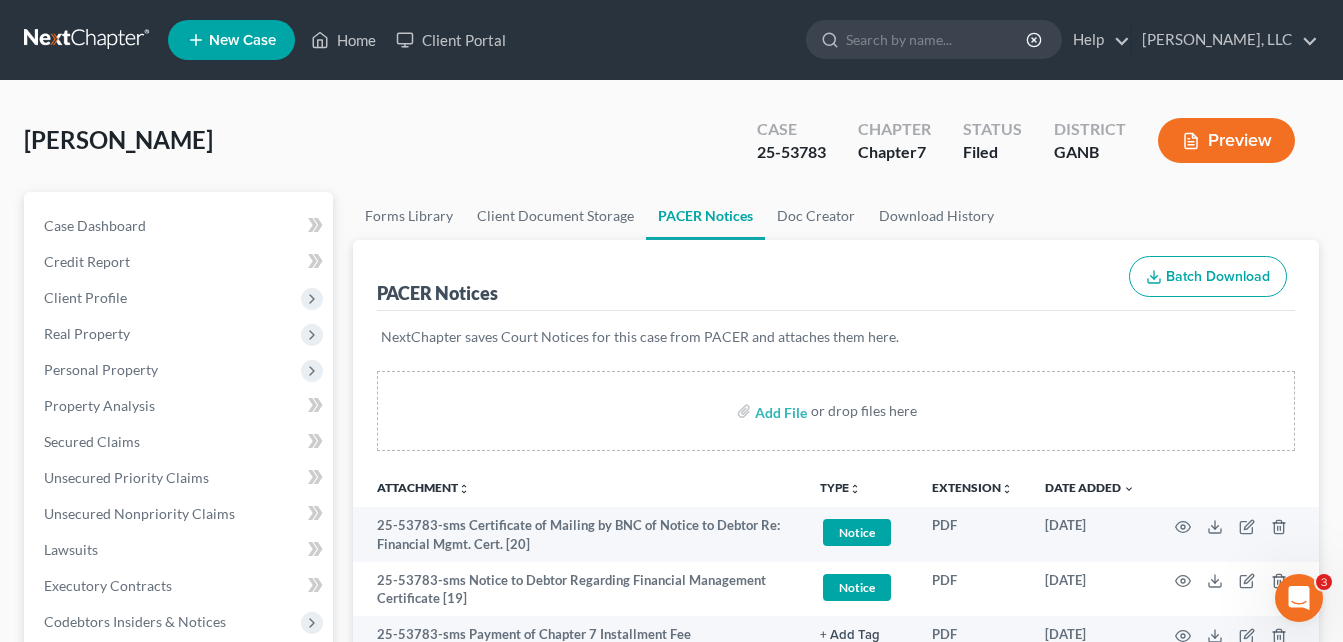click on "[PERSON_NAME] Upgraded Case 25-53783 Chapter Chapter  7 Status Filed District GANB Preview" at bounding box center [671, 148] 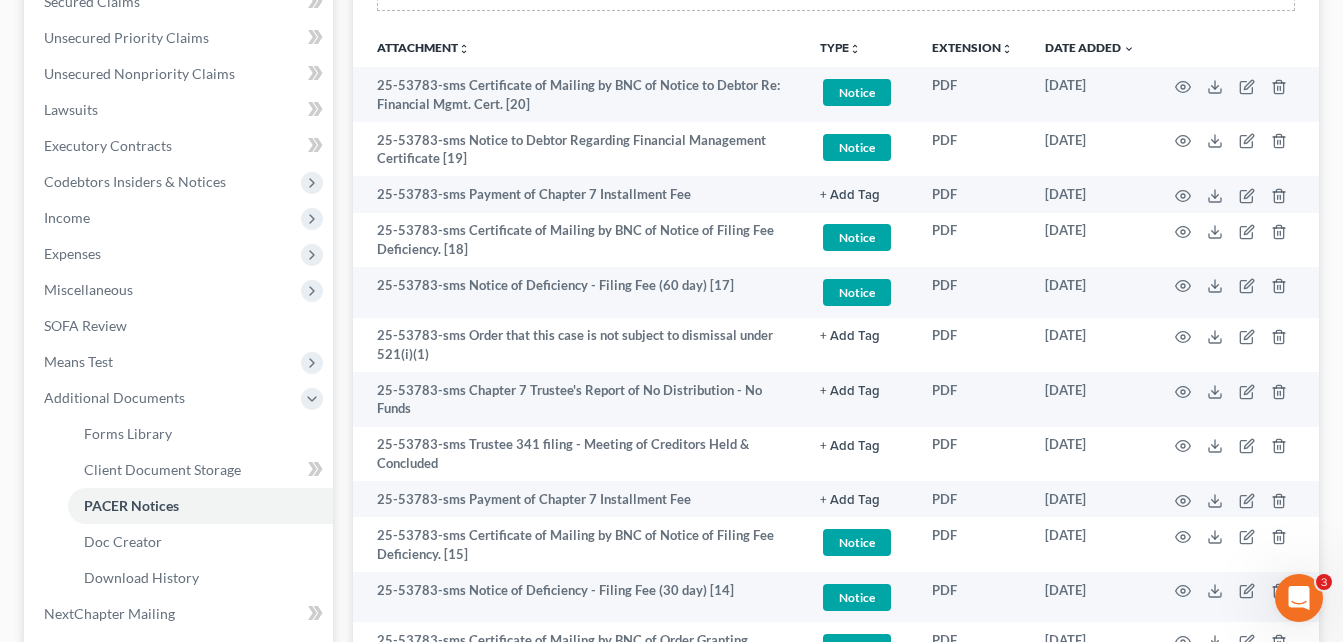 scroll, scrollTop: 400, scrollLeft: 0, axis: vertical 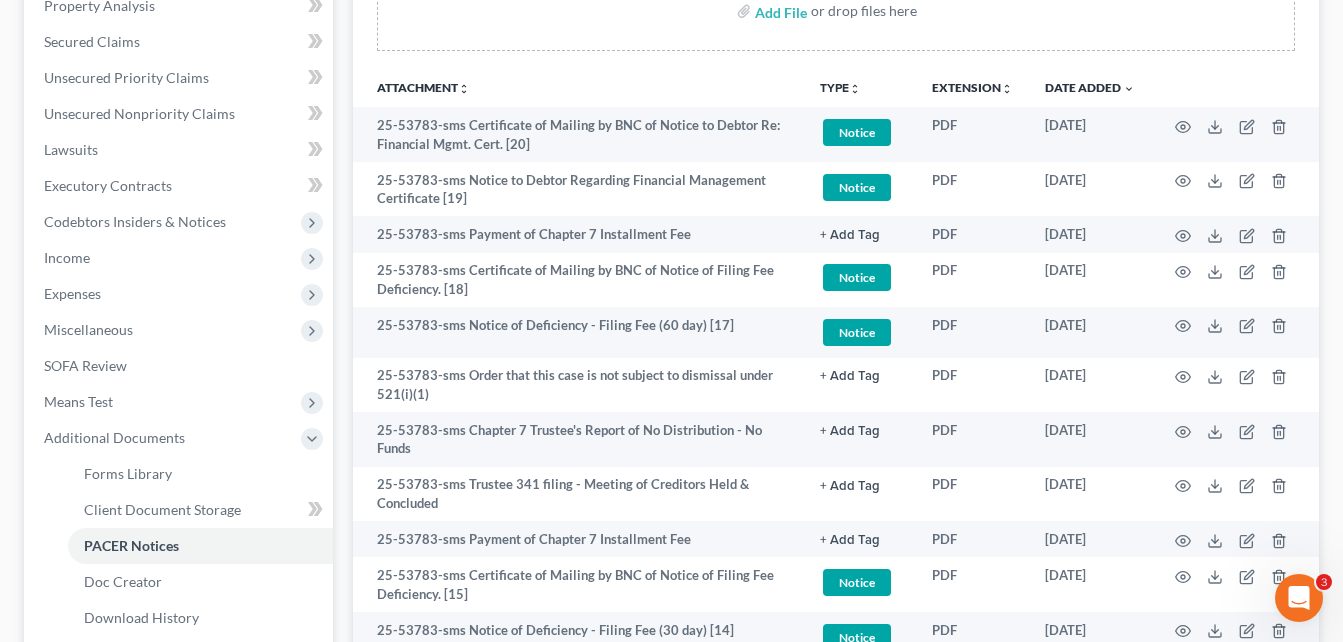 click on "Forms Library
Client Document Storage
PACER Notices
Doc Creator
Download History
PACER Notices
Batch Download
NextChapter saves Court Notices for this case from PACER and attaches them here.
Add File
or drop files here
Attachment
unfold_more
expand_more
expand_less
TYPE unfold_more NONE Hearing Notice Proof of Claim
Extension
unfold_more
expand_more
expand_less
Date Added
unfold_more
expand_more
expand_less
25-53783-sms Certificate of Mailing by BNC of Notice to Debtor Re: Financial Mgmt. Cert. [20] Notice + Add Tag Notice × Select an option or create one Hearing Notice Proof of Claim PDF [DATE] 25-53783-sms Notice to Debtor Regarding Financial Management Certificate [19] Notice + Add Tag Notice × Select an option or create one Hearing Notice Proof of Claim PDF [DATE] 25-53783-sms Payment of Chapter 7 Installment Fee PDF 1" at bounding box center (836, 602) 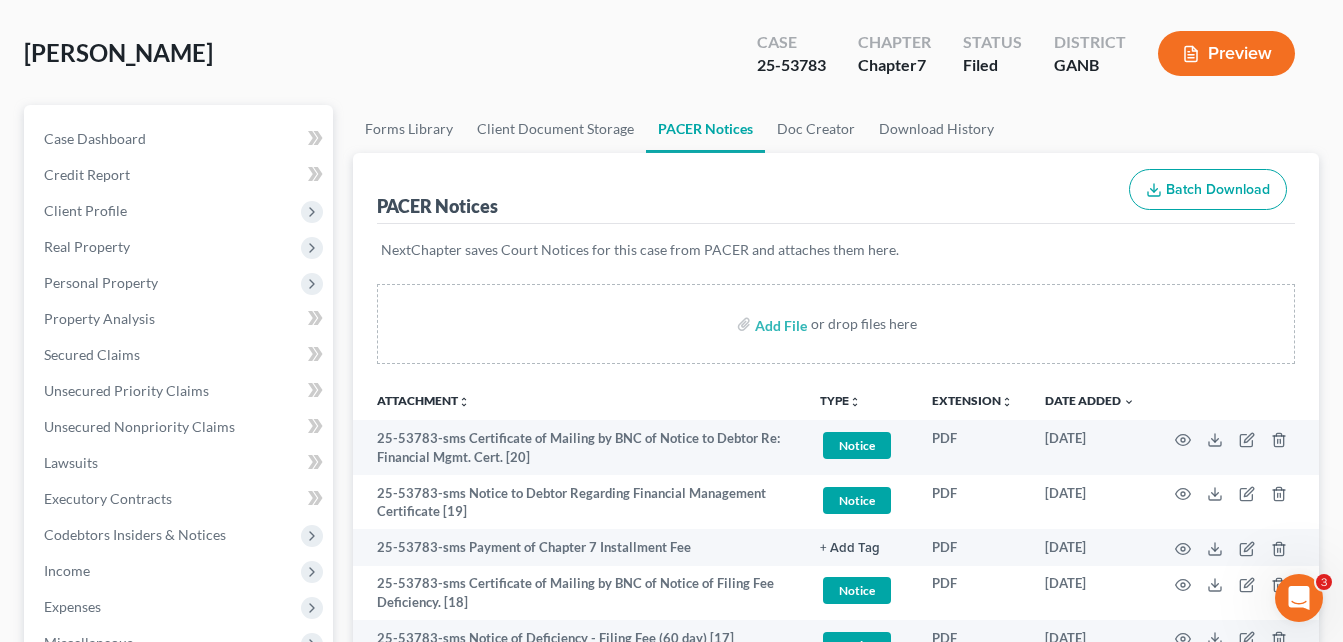 scroll, scrollTop: 0, scrollLeft: 0, axis: both 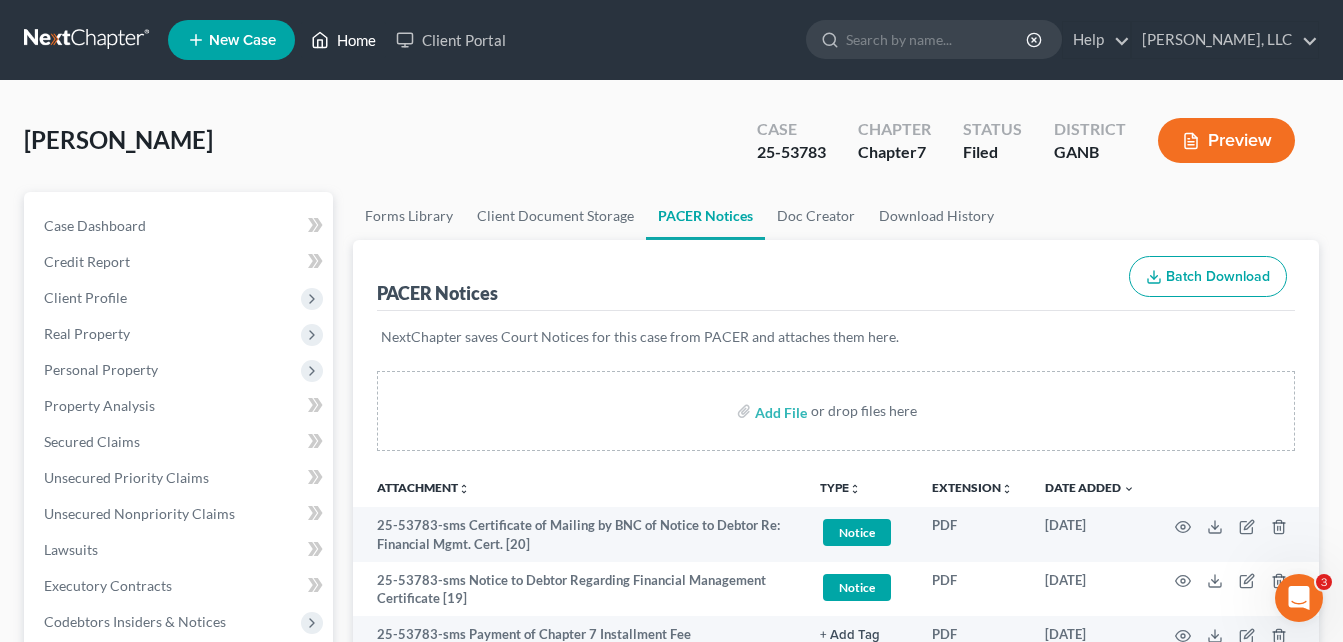 click on "Home" at bounding box center [343, 40] 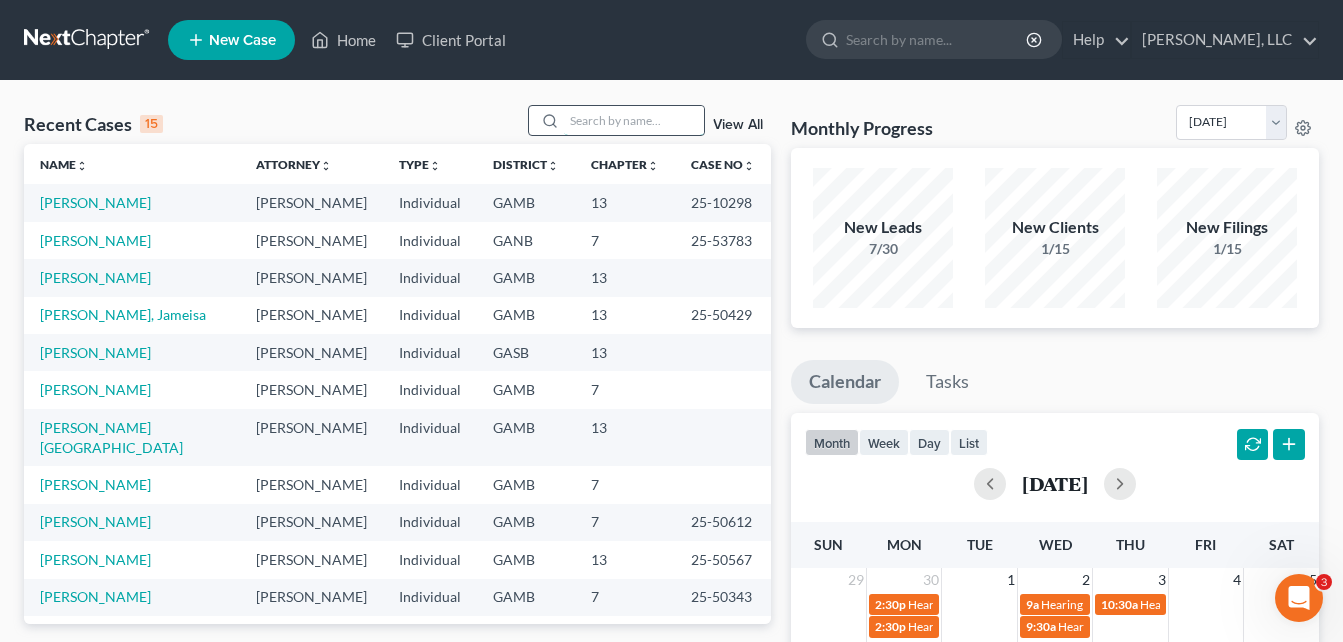 click at bounding box center [634, 120] 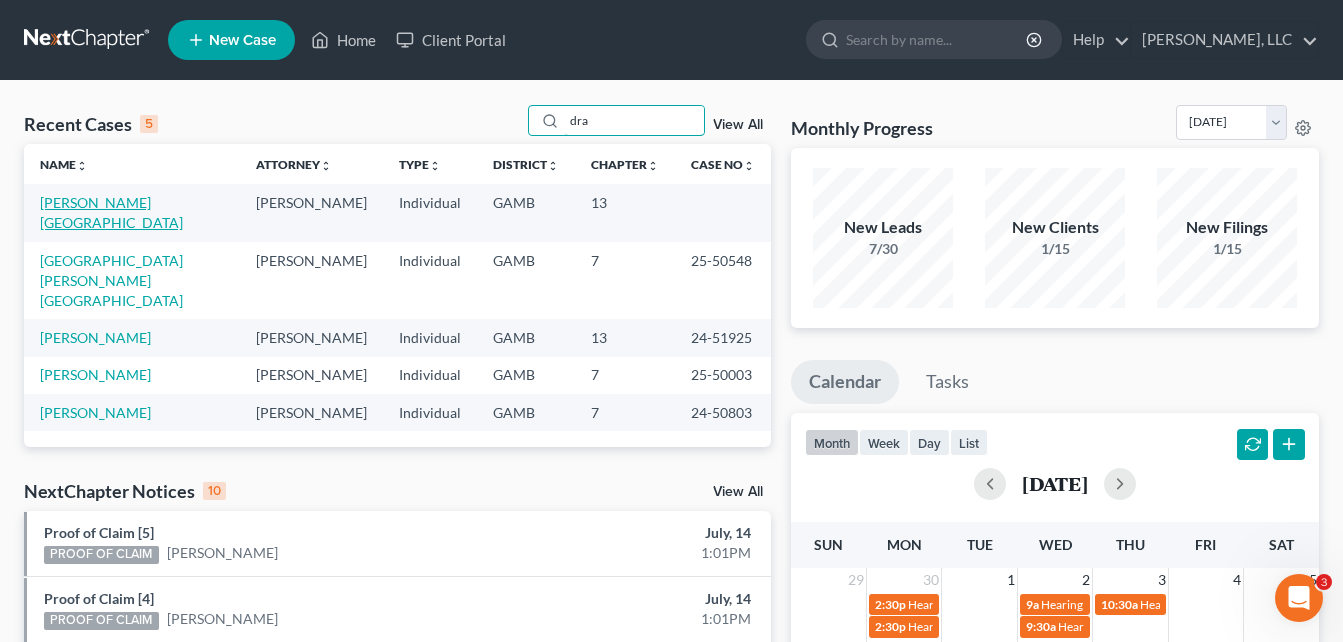 type on "dra" 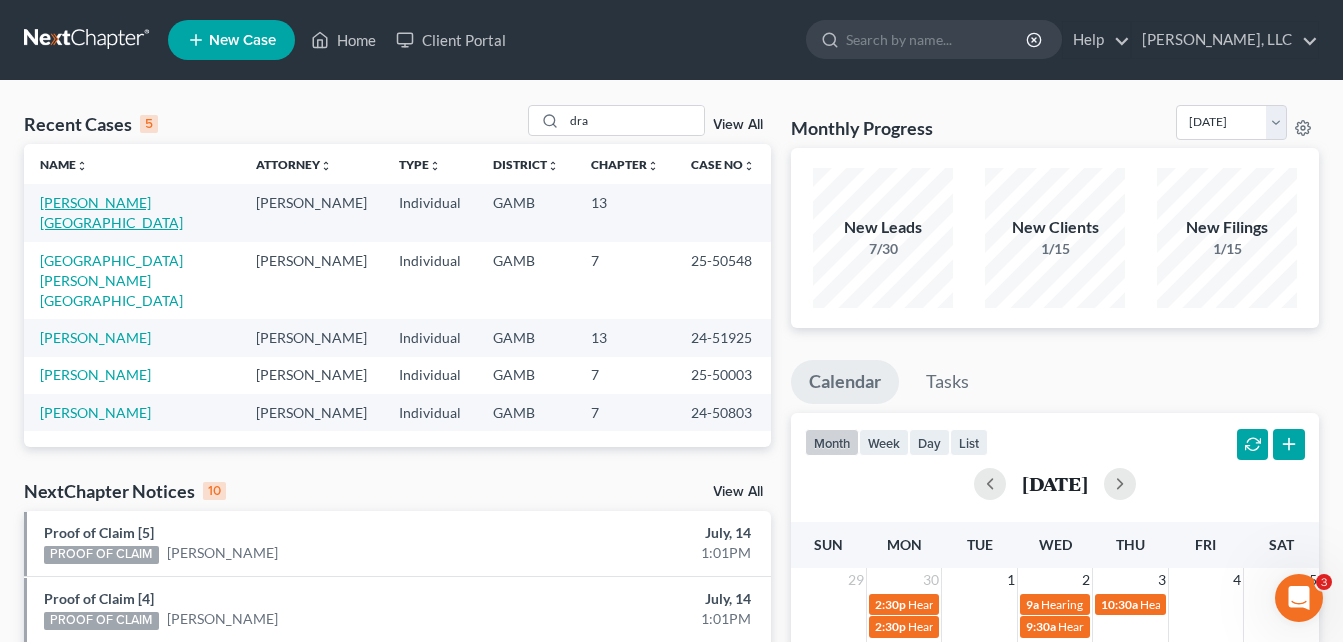 click on "[PERSON_NAME][GEOGRAPHIC_DATA]" at bounding box center [111, 212] 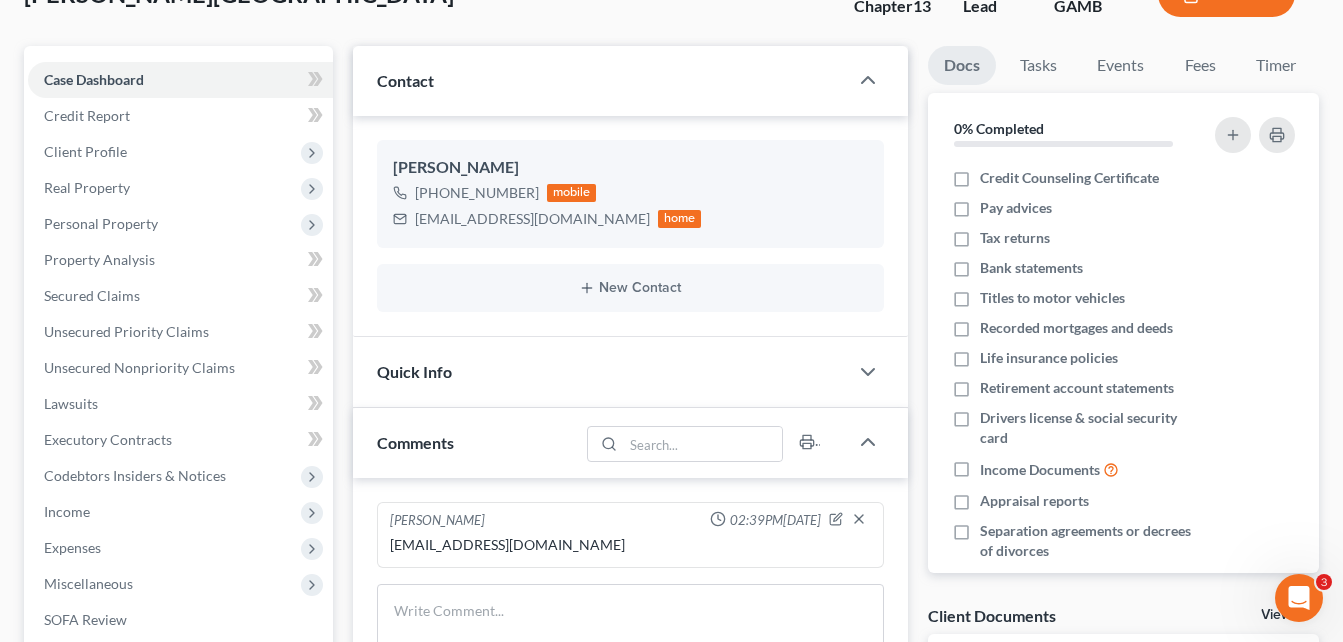 scroll, scrollTop: 120, scrollLeft: 0, axis: vertical 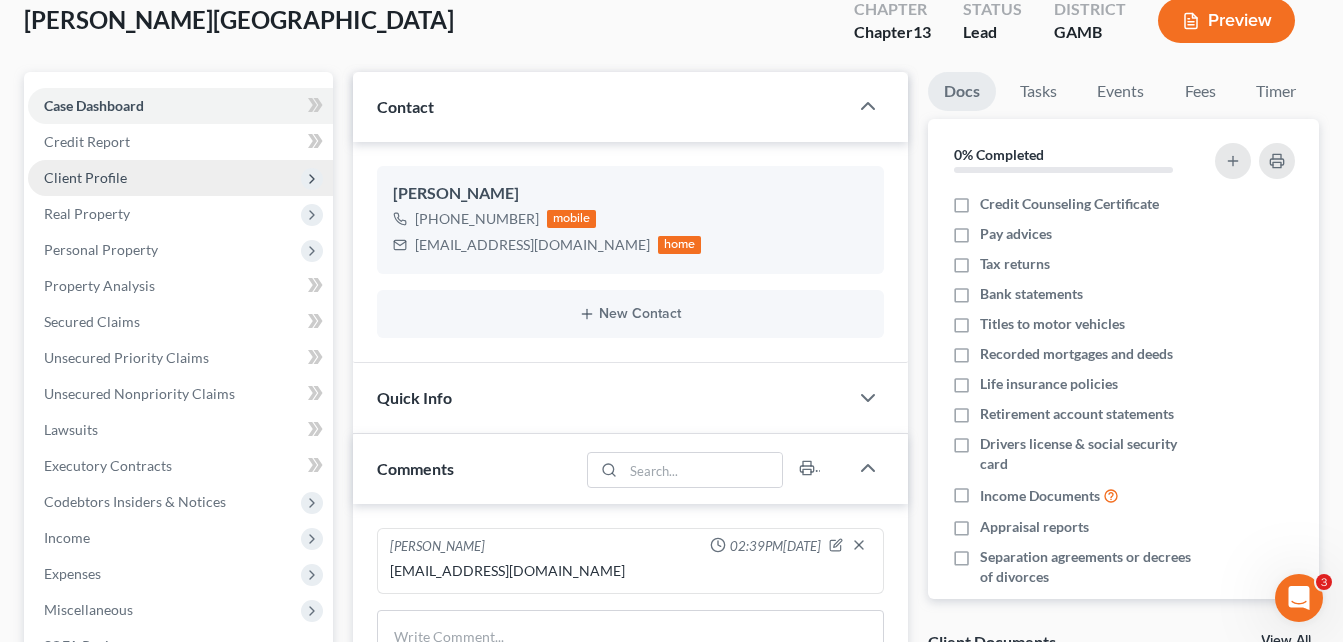 click on "Client Profile" at bounding box center (85, 177) 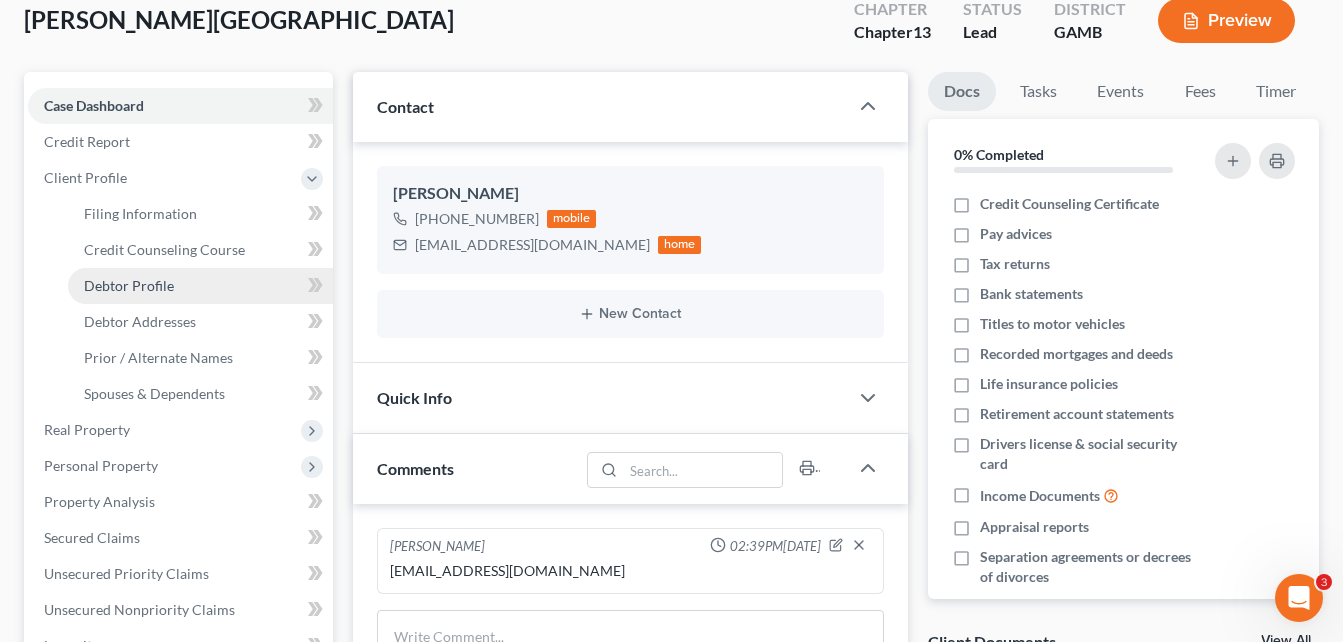 click on "Debtor Profile" at bounding box center (129, 285) 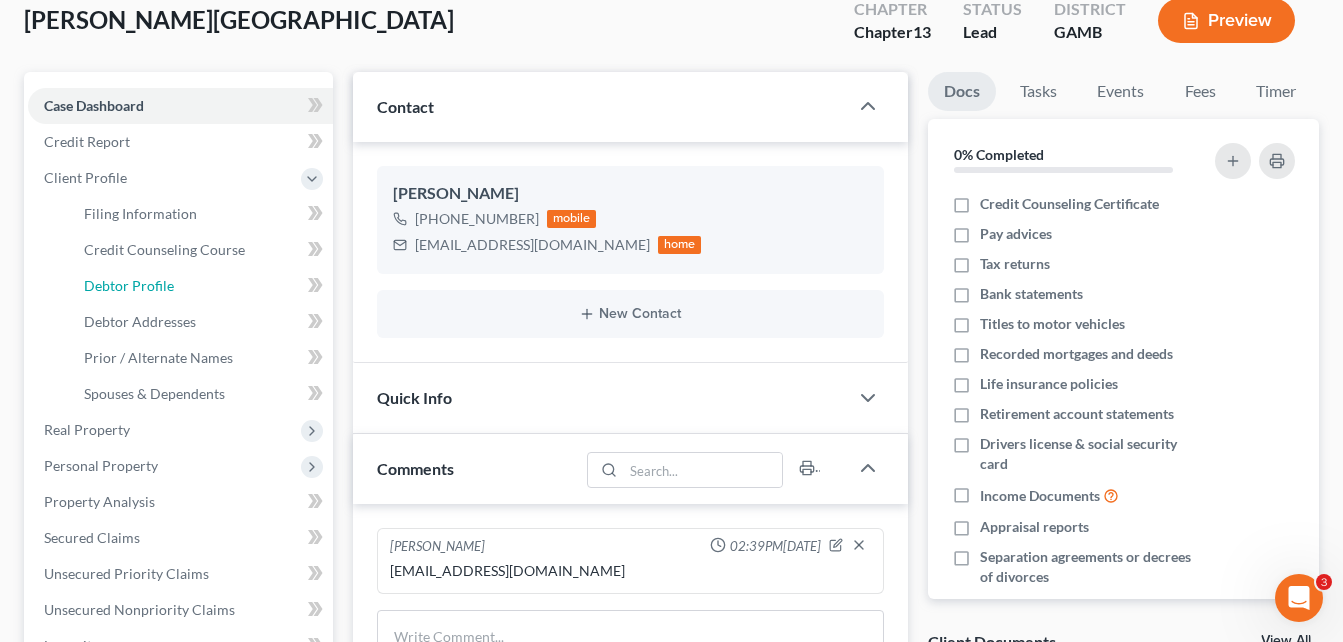 select on "1" 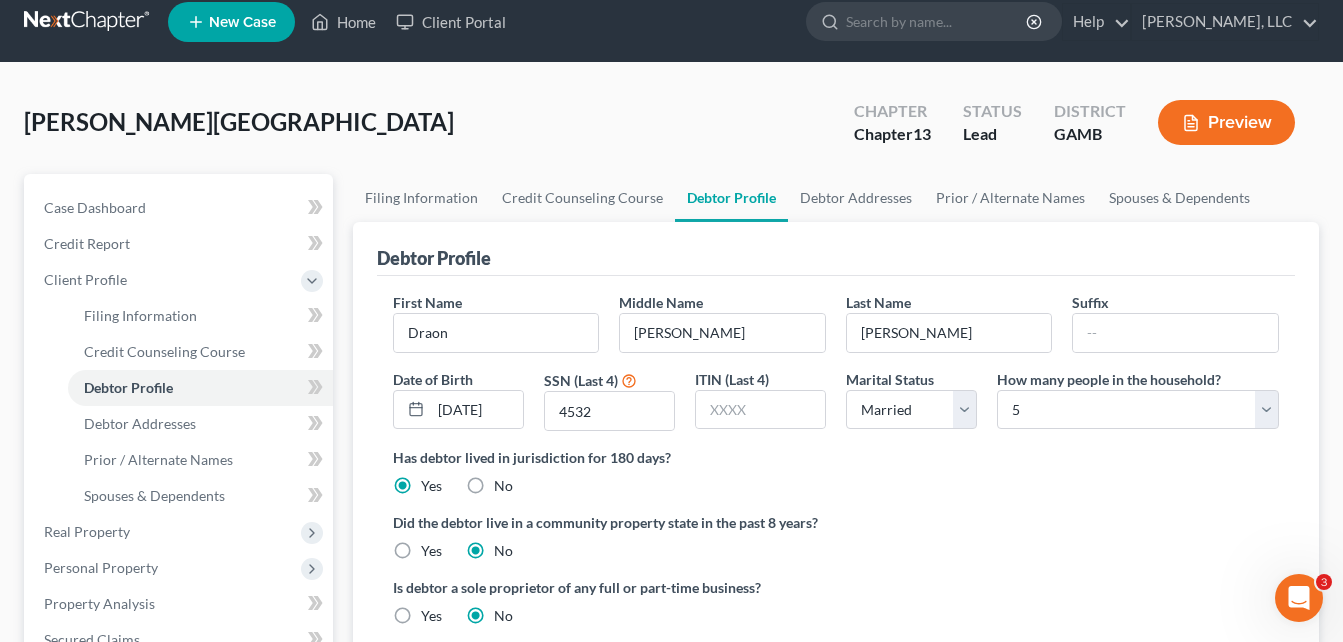 scroll, scrollTop: 0, scrollLeft: 0, axis: both 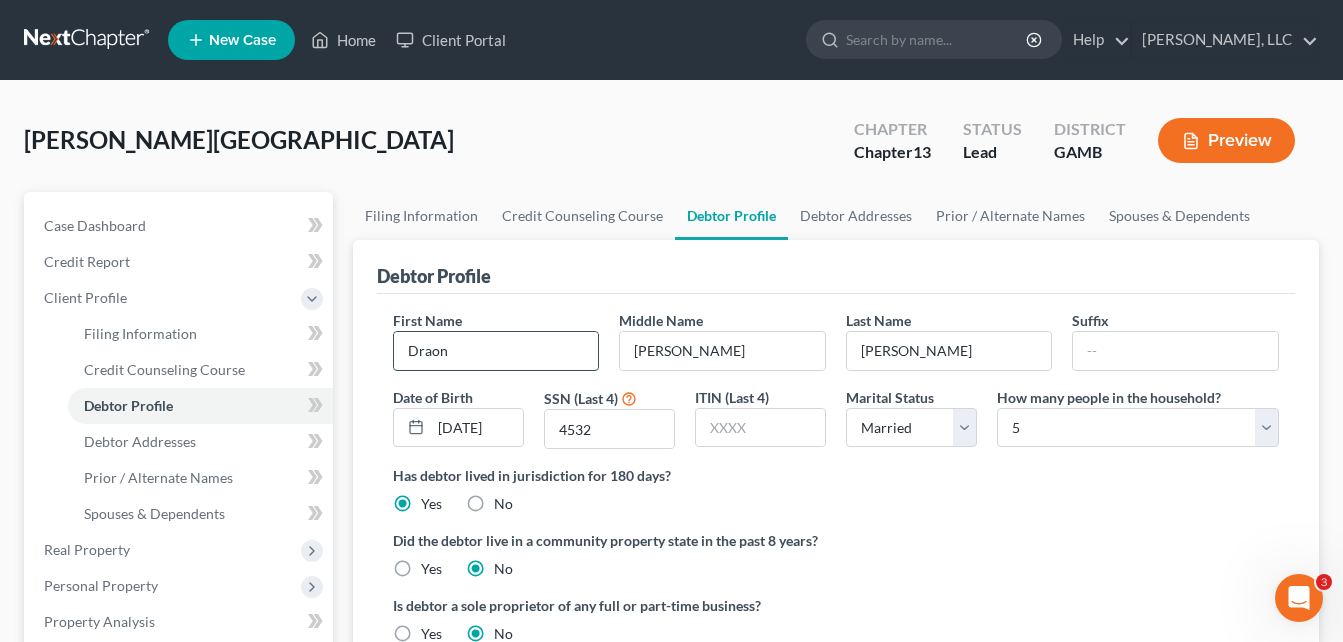 click on "Draon" at bounding box center [496, 351] 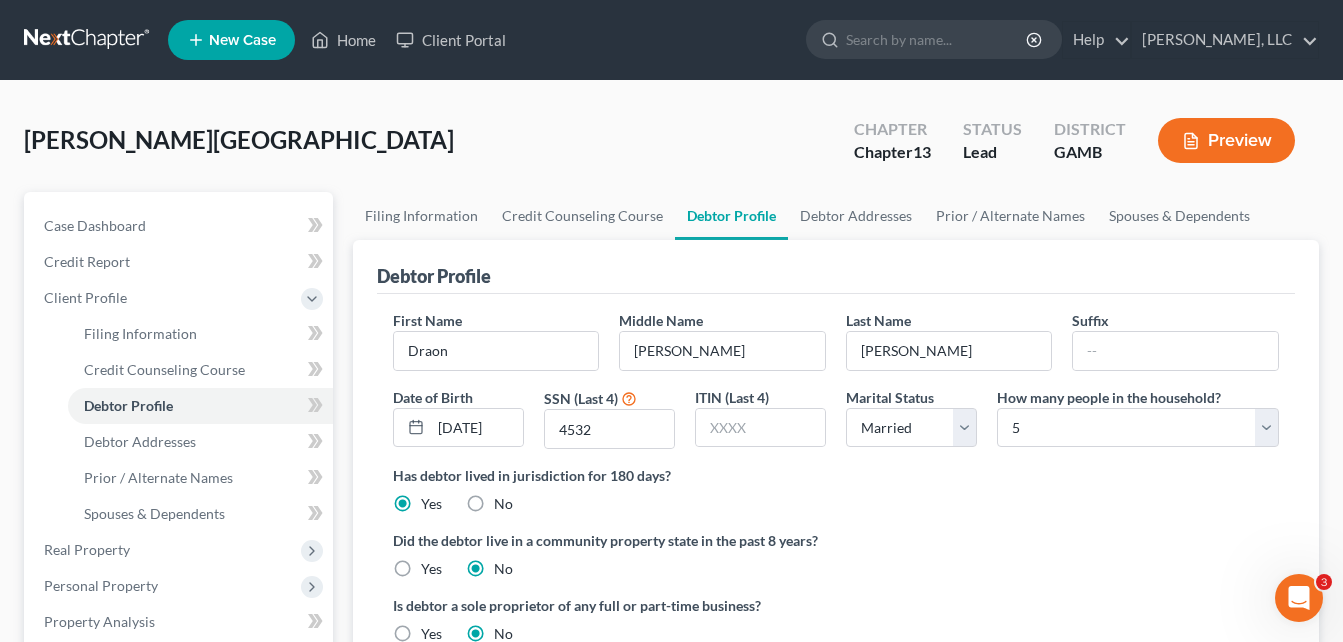 click on "Filing Information
Credit Counseling Course
Debtor Profile
Debtor Addresses
Prior / Alternate Names
Spouses & Dependents
Debtor Profile First Name Draon Middle Name [PERSON_NAME] Last Name [PERSON_NAME] Date of Birth         [DEMOGRAPHIC_DATA] SSN (Last 4)   4532 ITIN (Last 4) Marital Status Select [DEMOGRAPHIC_DATA] Married [DEMOGRAPHIC_DATA] Divorced Widowed How many people in the household? Select 1 2 3 4 5 6 7 8 9 10 11 12 13 14 15 16 17 18 19 20 Is debtor deceased? Yes No Has debtor lived in jurisdiction for 180 days? Yes No Debtor must reside in jurisdiction for 180 prior to filing bankruptcy pursuant to U.S.C. 11 28 USC § 1408.   More Info Explain: Did the debtor live in a community property state in the past 8 years? Yes No Is debtor a sole proprietor of any full or part-time business? Yes No Prior & Pending Bankruptcies Does debtor have any pending or prior bankruptcies in the past 8 years? Yes No
chevron_left
Credit Counseling Course" at bounding box center [836, 733] 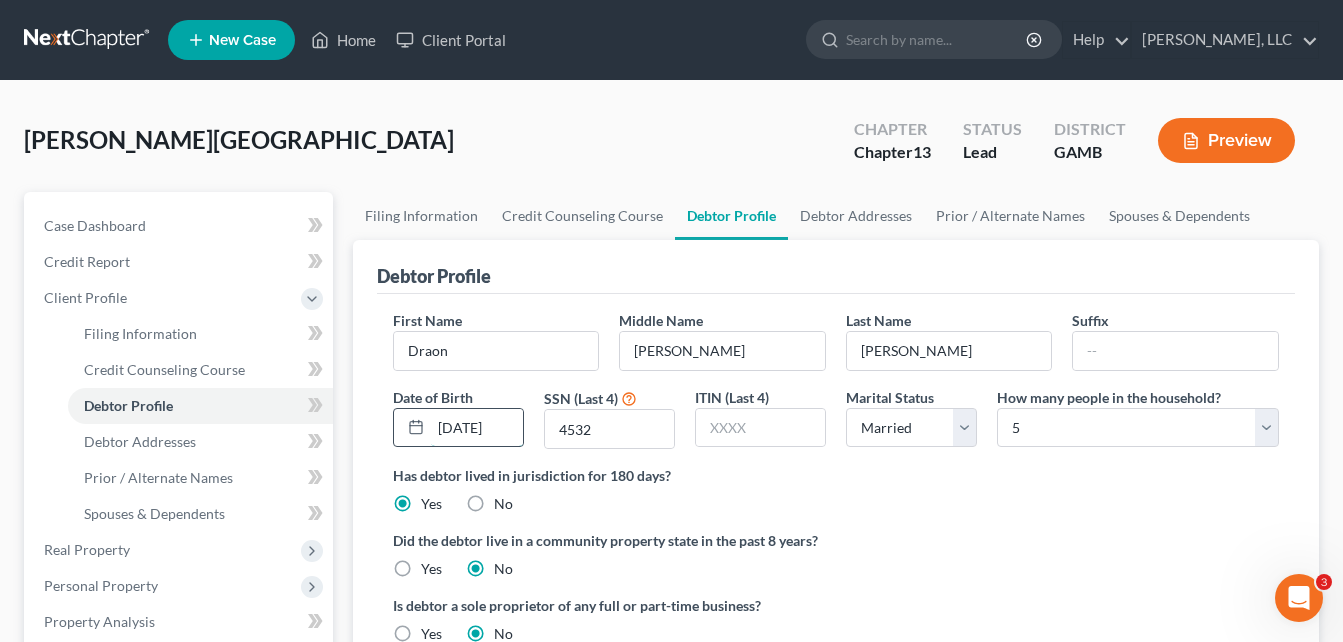 click on "[DATE]" at bounding box center [477, 428] 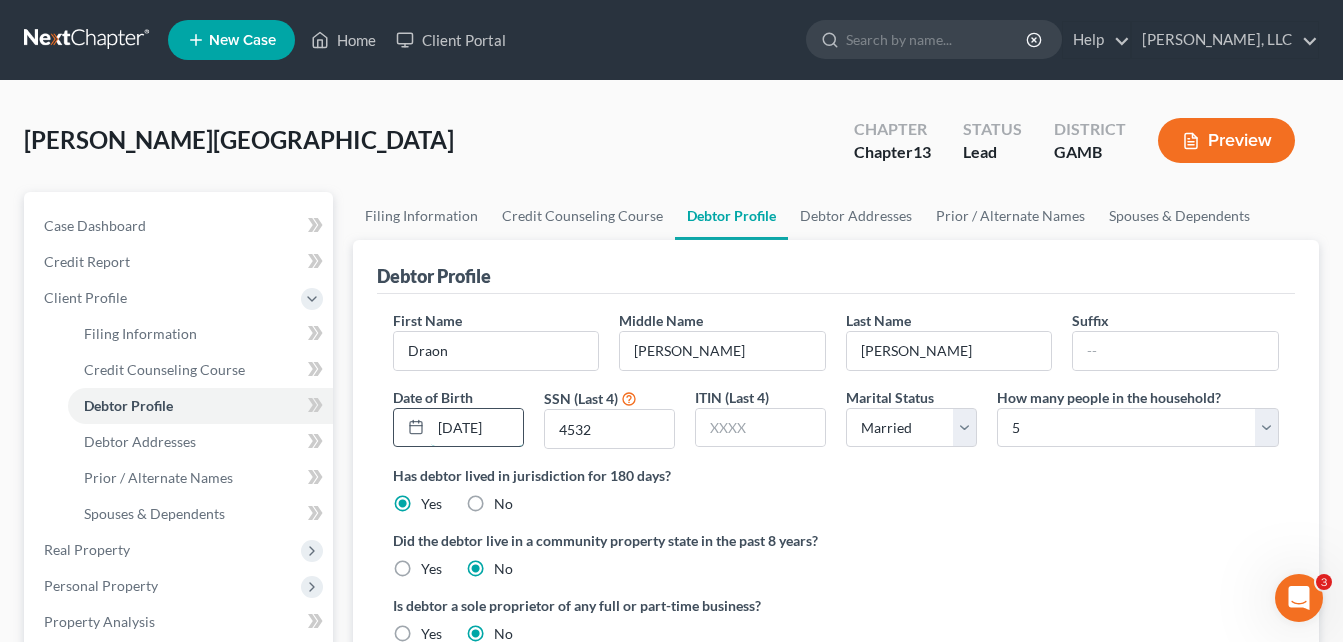 scroll, scrollTop: 0, scrollLeft: 4, axis: horizontal 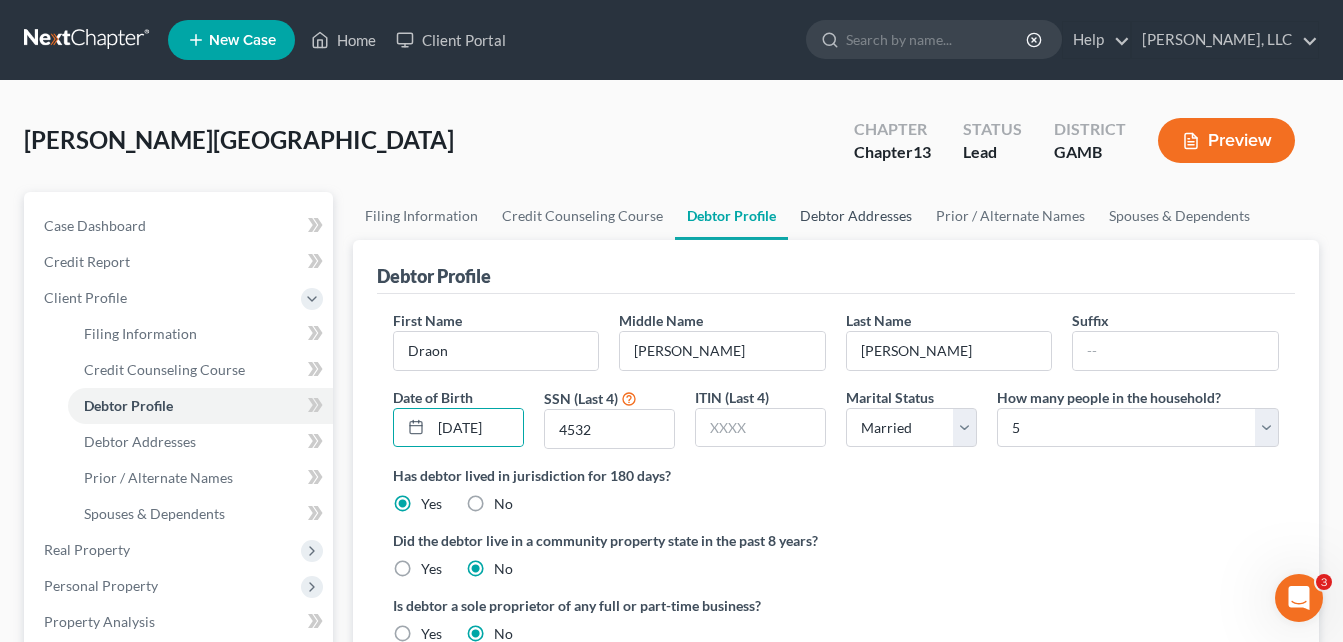 click on "Debtor Addresses" at bounding box center [856, 216] 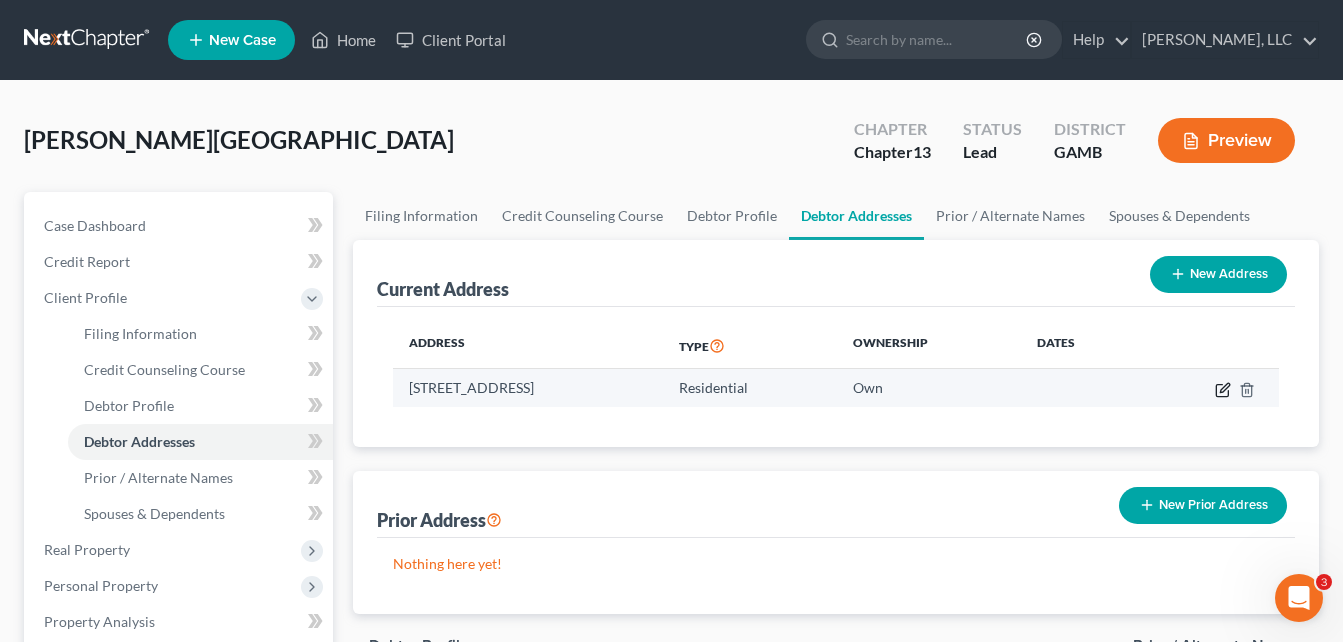 click 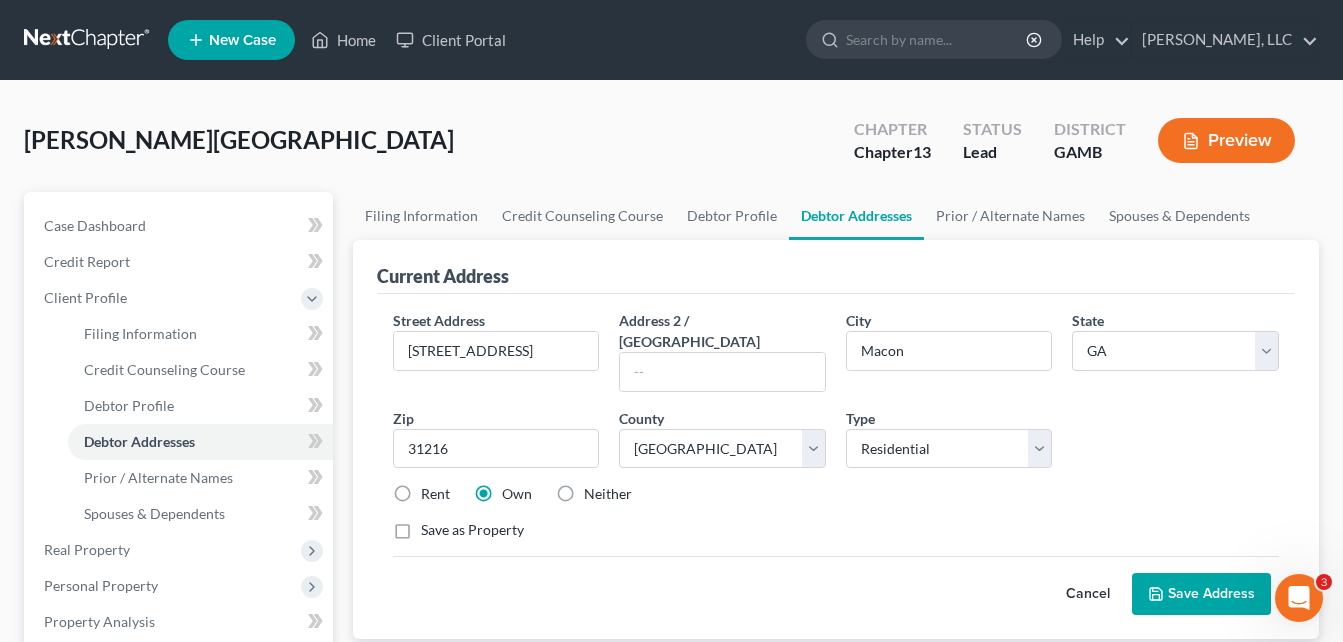 click on "Save Address" at bounding box center (1201, 594) 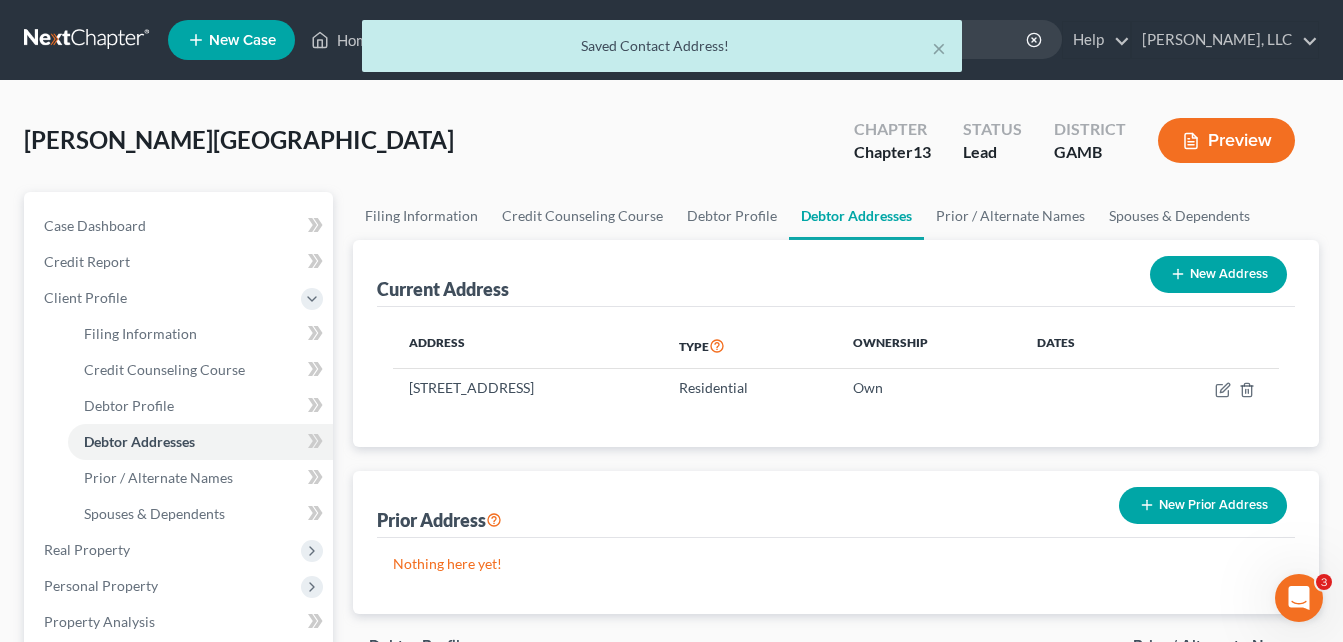 click on "Case Dashboard
Payments
Invoices
Payments
Payments
Credit Report
Client Profile" at bounding box center [178, 733] 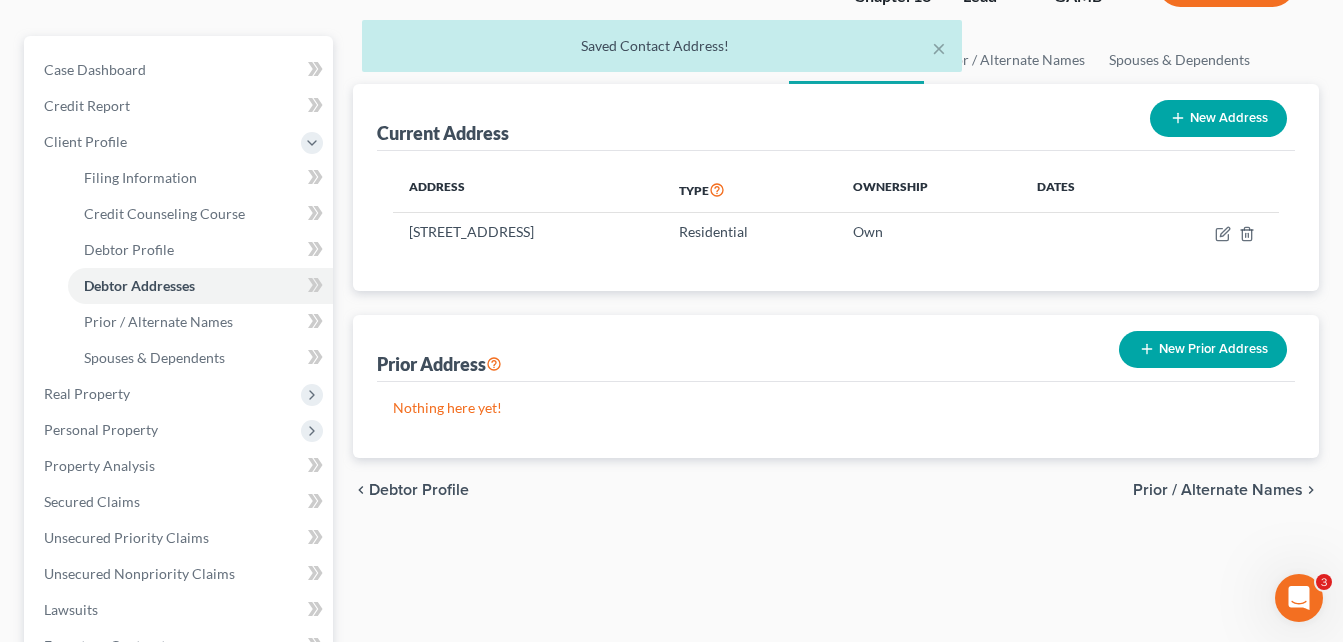 scroll, scrollTop: 160, scrollLeft: 0, axis: vertical 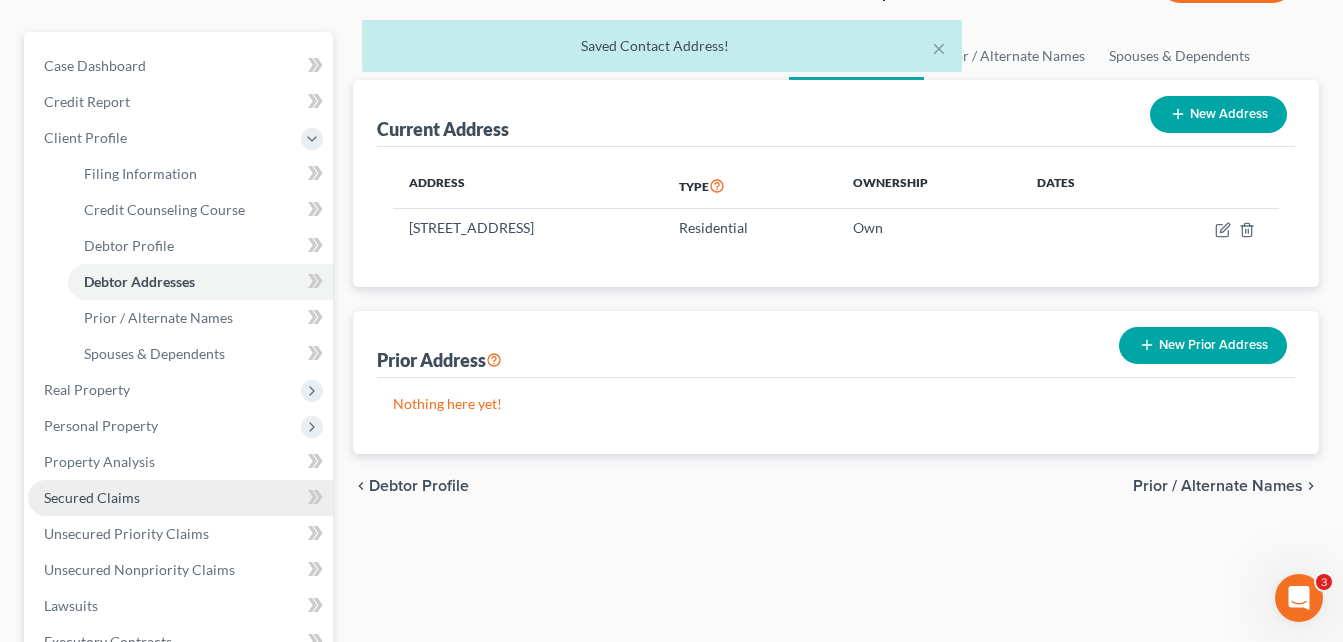 click on "Secured Claims" at bounding box center (92, 497) 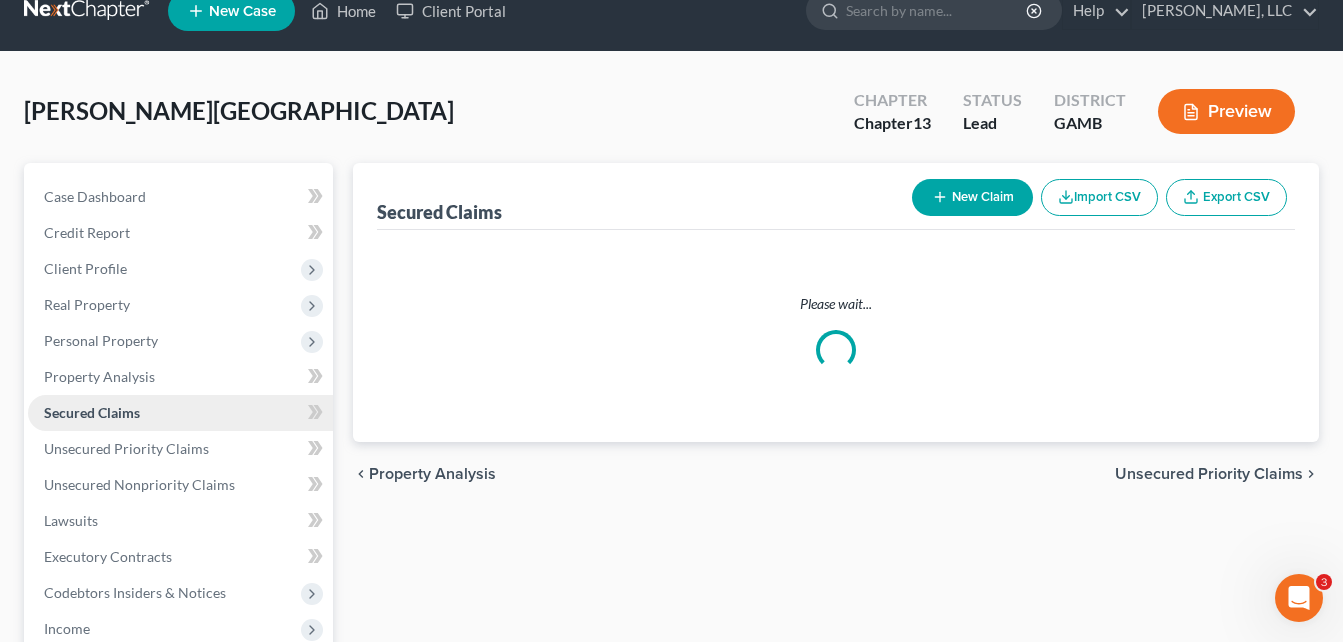 scroll, scrollTop: 0, scrollLeft: 0, axis: both 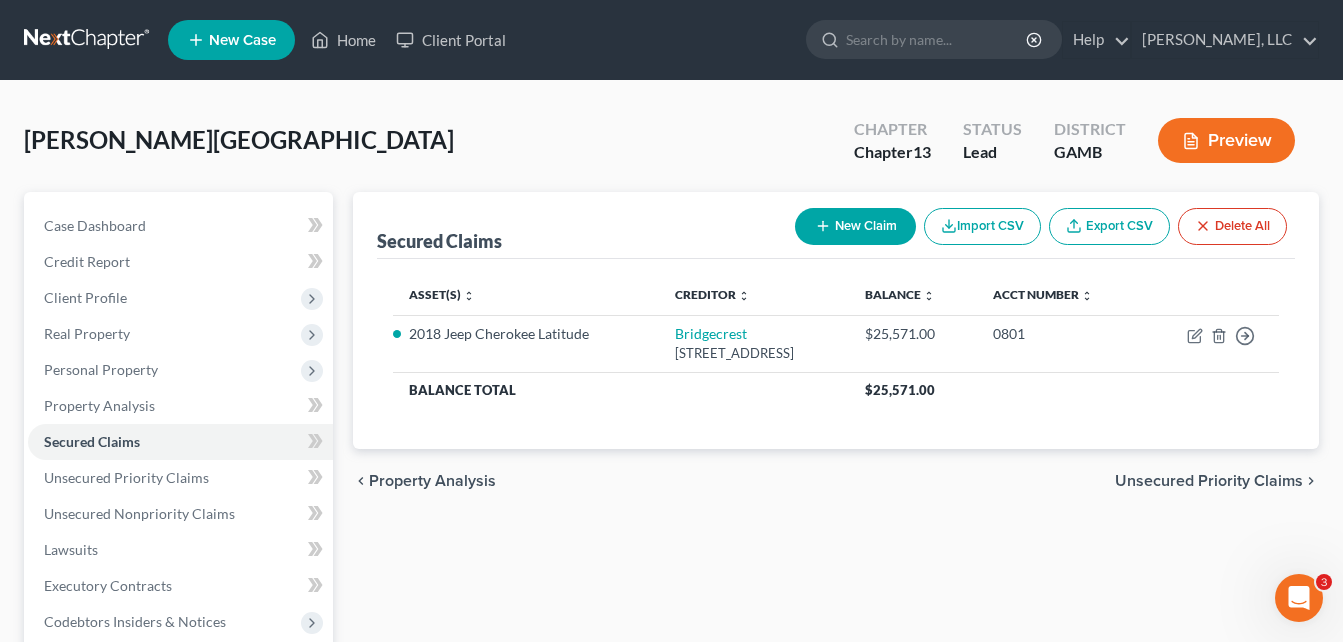 click on "Secured Claims New Claim
Import CSV
Export CSV Delete All
Asset(s)  expand_more   expand_less   unfold_more Creditor  expand_more   expand_less   unfold_more Balance  expand_more   expand_less   unfold_more Acct Number  expand_more   expand_less   unfold_more 2018 Jeep Cherokee Latitude Bridgecrest [STREET_ADDRESS] $25,571.00 0801 Move to E Move to F Move to G Move to Notice Only Balance Total $25,571.00
Previous
1
Next
chevron_left
Property Analysis
Unsecured Priority Claims
chevron_right" at bounding box center (836, 625) 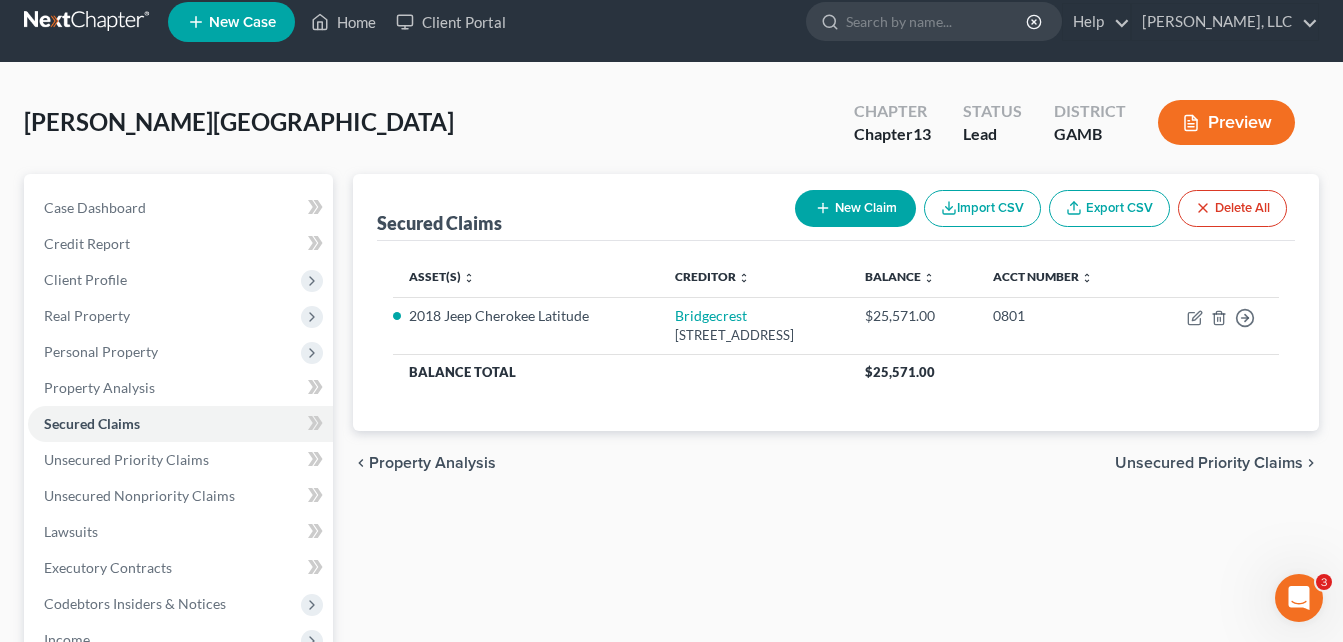 scroll, scrollTop: 0, scrollLeft: 0, axis: both 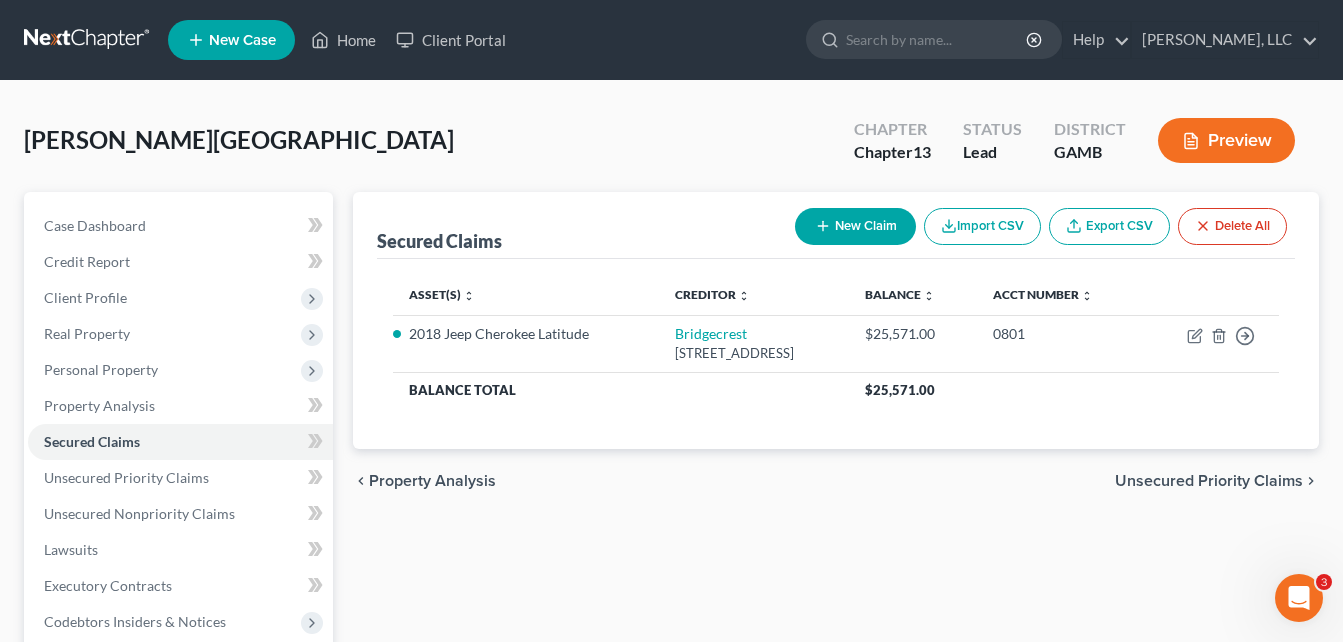 click on "[PERSON_NAME] Upgraded Chapter Chapter  13 Status Lead District [GEOGRAPHIC_DATA] Preview" at bounding box center [671, 148] 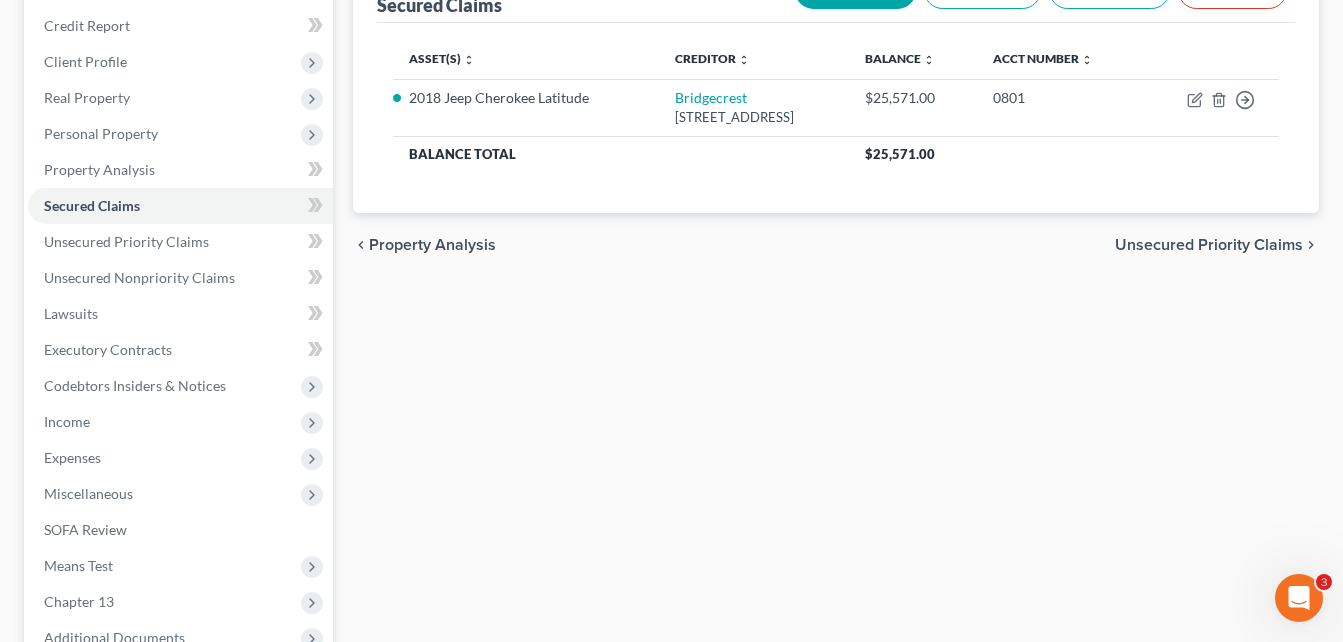 scroll, scrollTop: 240, scrollLeft: 0, axis: vertical 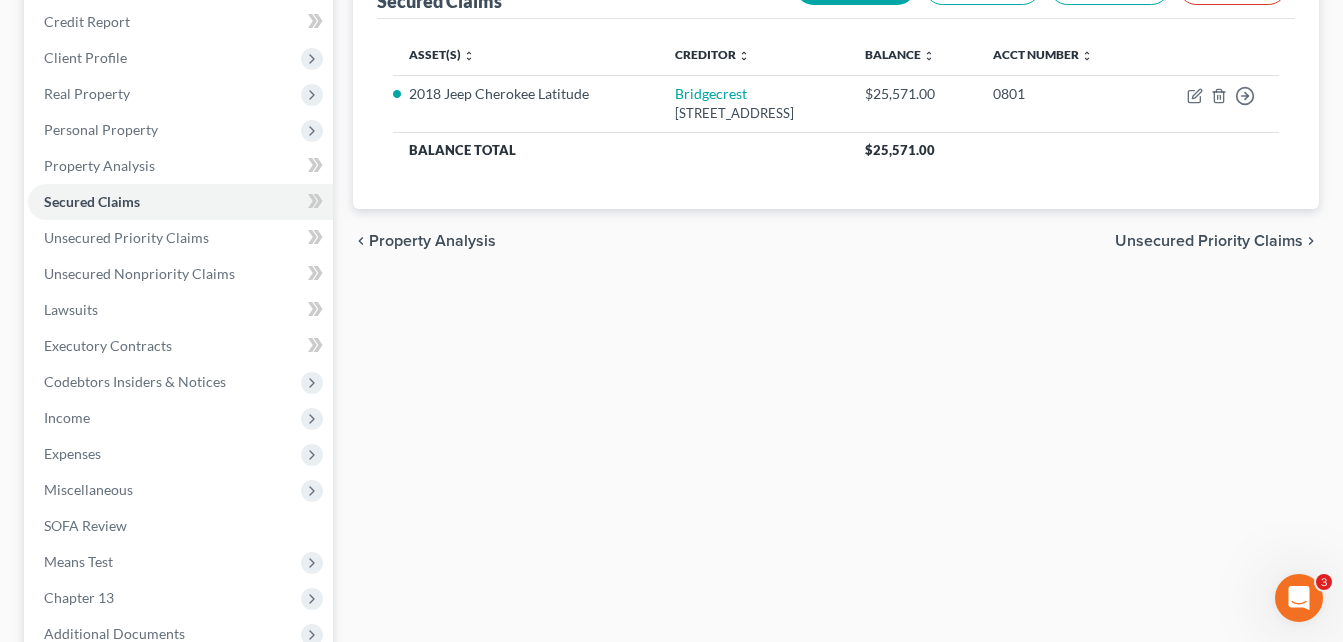 click on "Case Dashboard
Payments
Invoices
Payments
Payments
Credit Report
Client Profile" at bounding box center (178, 385) 